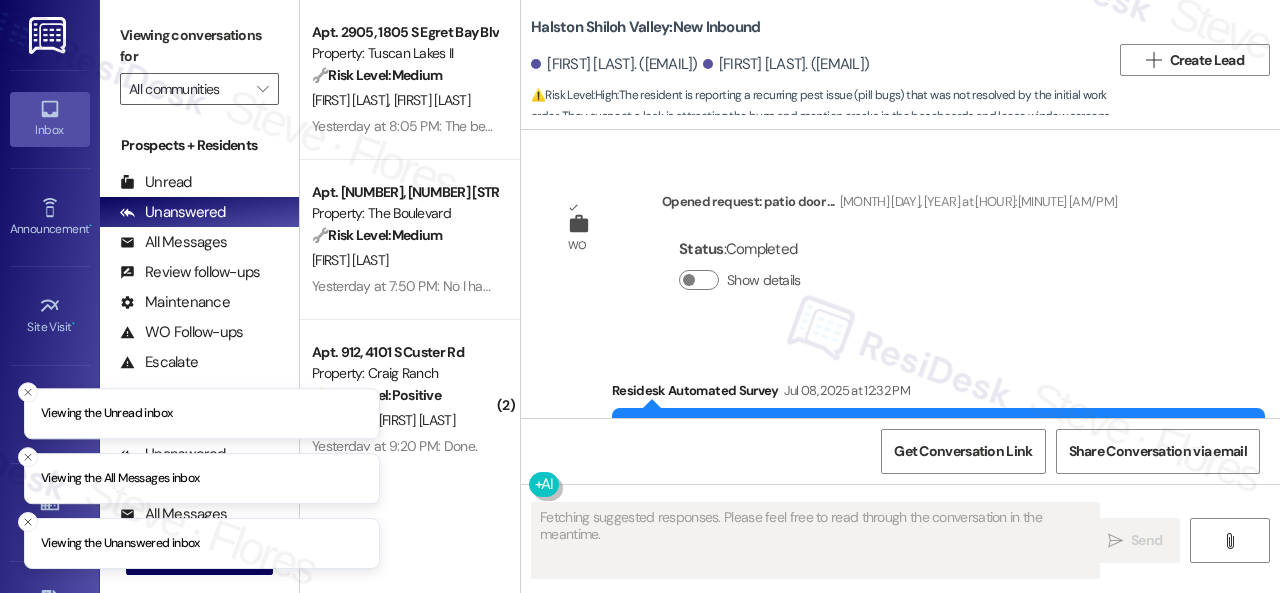 scroll, scrollTop: 0, scrollLeft: 0, axis: both 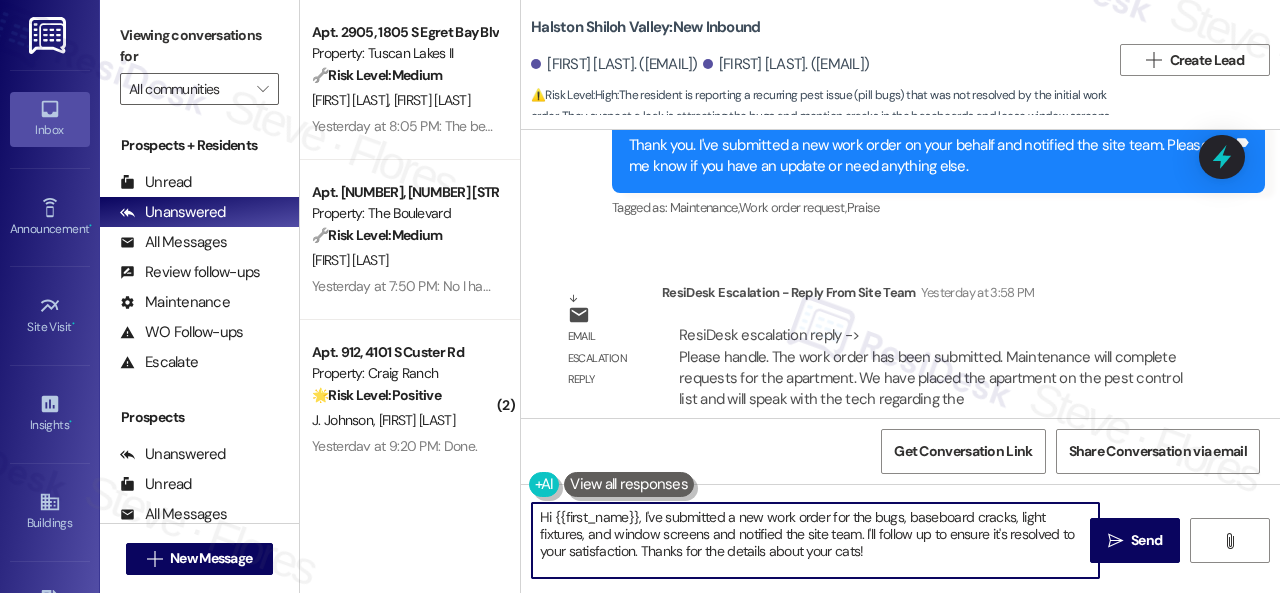 drag, startPoint x: 901, startPoint y: 557, endPoint x: 383, endPoint y: 504, distance: 520.70435 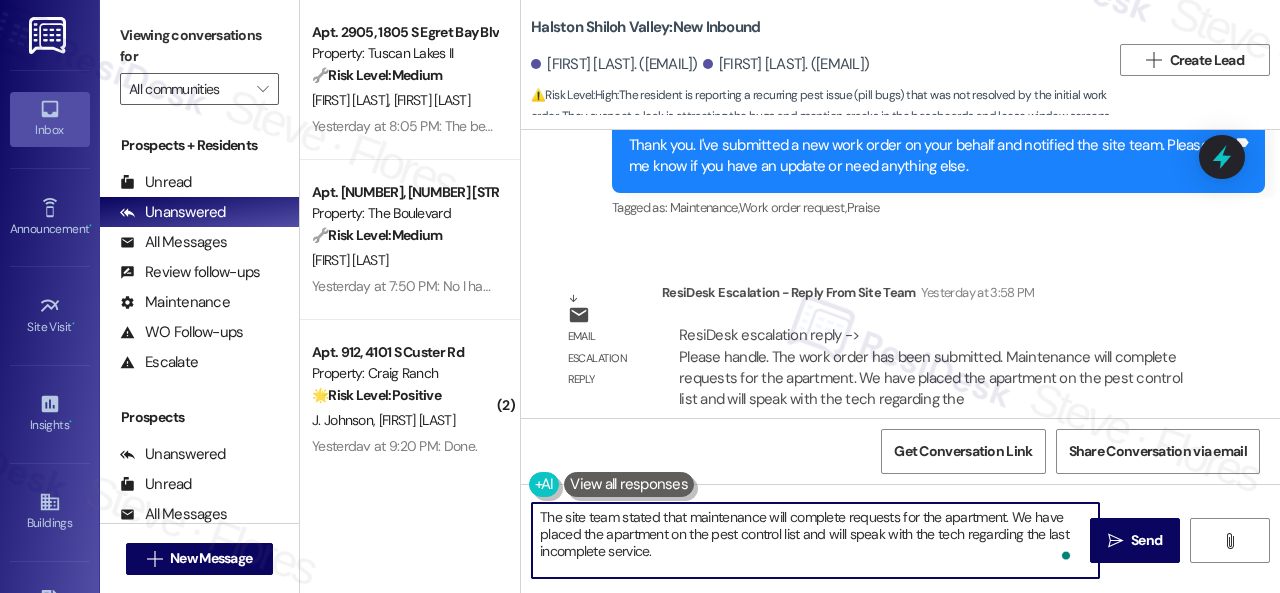 scroll, scrollTop: 34, scrollLeft: 0, axis: vertical 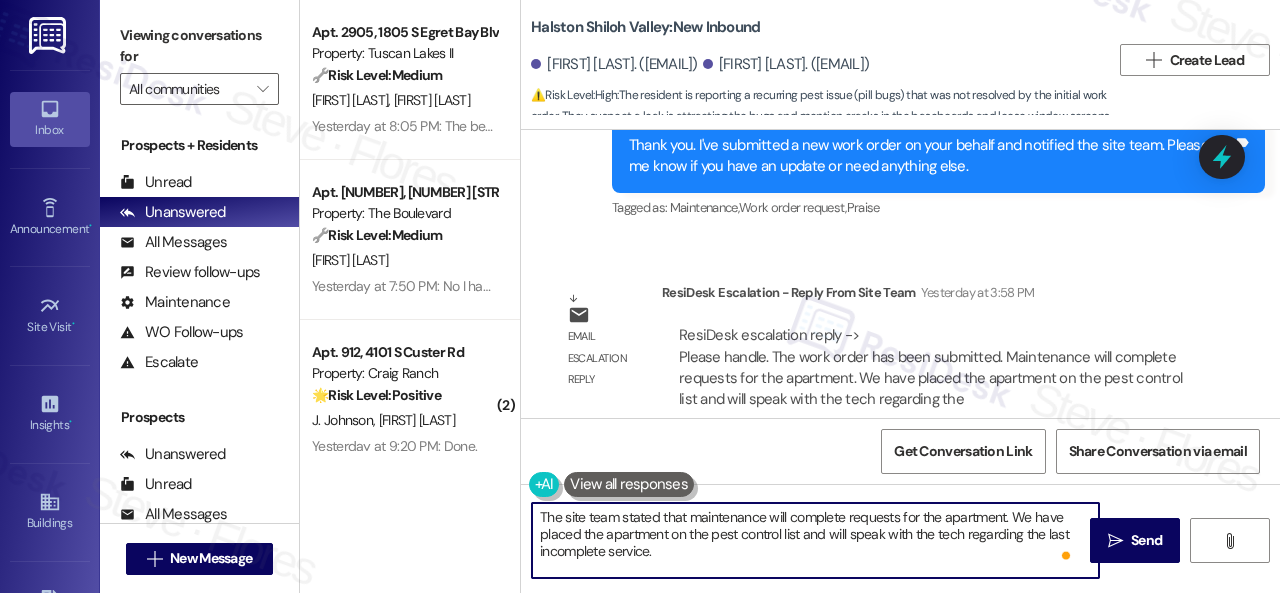 click on "The site team stated that maintenance will complete requests for the apartment. We have placed the apartment on the pest control list and will speak with the tech regarding the last incomplete service.
Let me know if you need anything else. Thank you!" at bounding box center (815, 540) 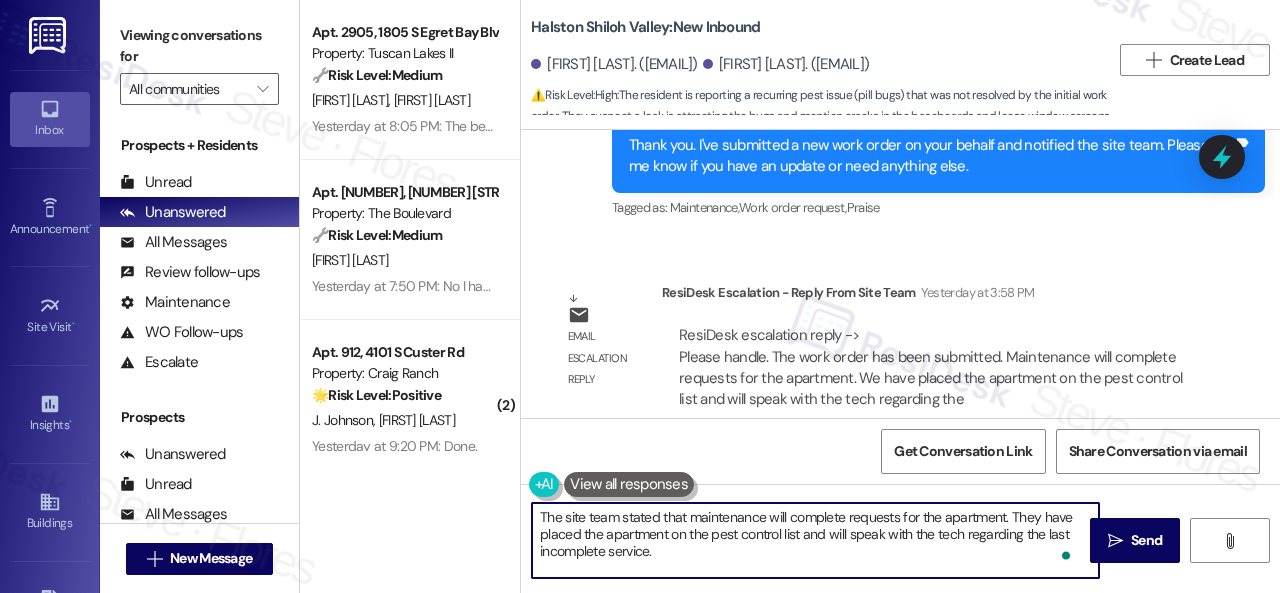 scroll, scrollTop: 22, scrollLeft: 0, axis: vertical 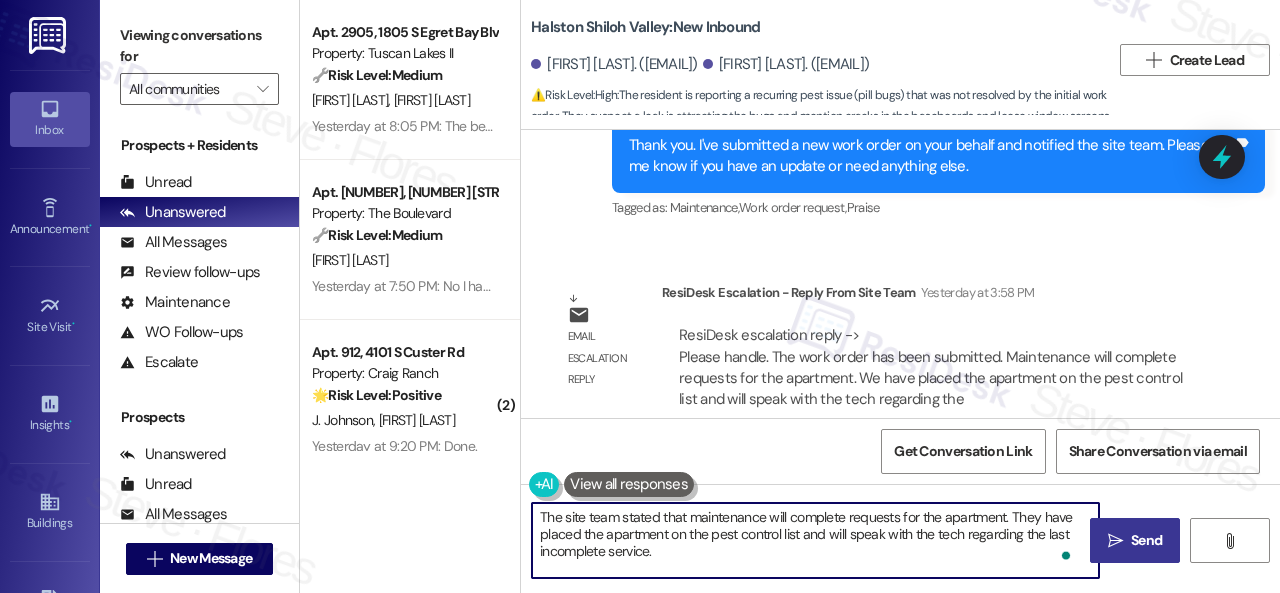type on "The site team stated that maintenance will complete requests for the apartment. They have placed the apartment on the pest control list and will speak with the tech regarding the last incomplete service.
Let me know if you need anything else. Thank you!" 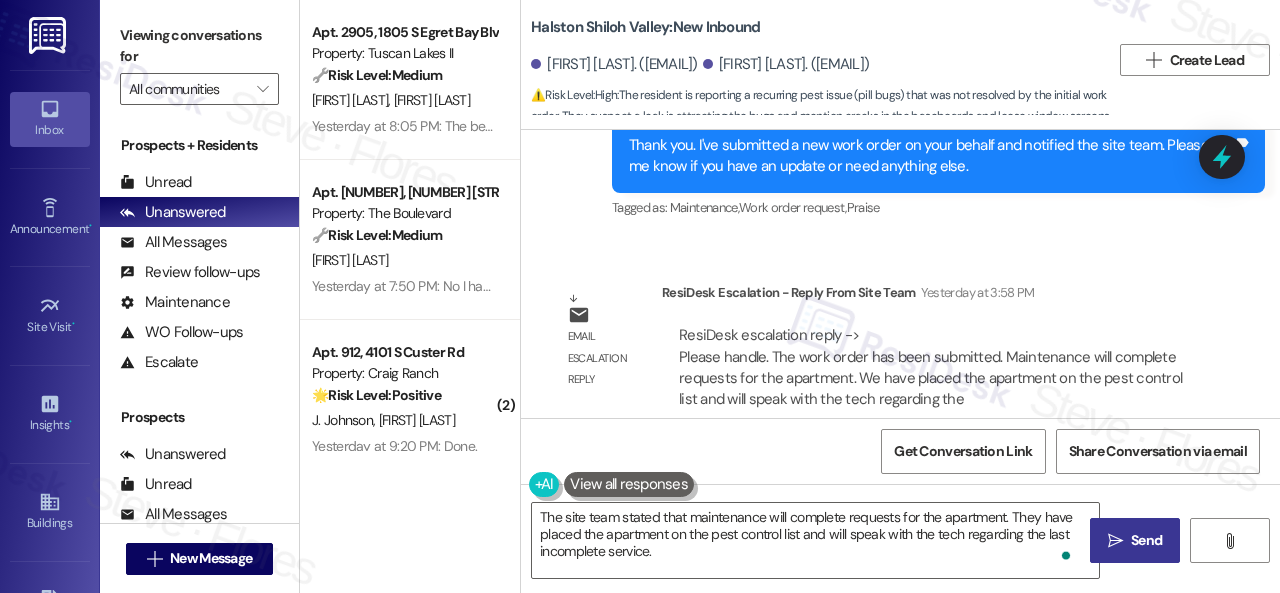 click on "Send" at bounding box center (1146, 540) 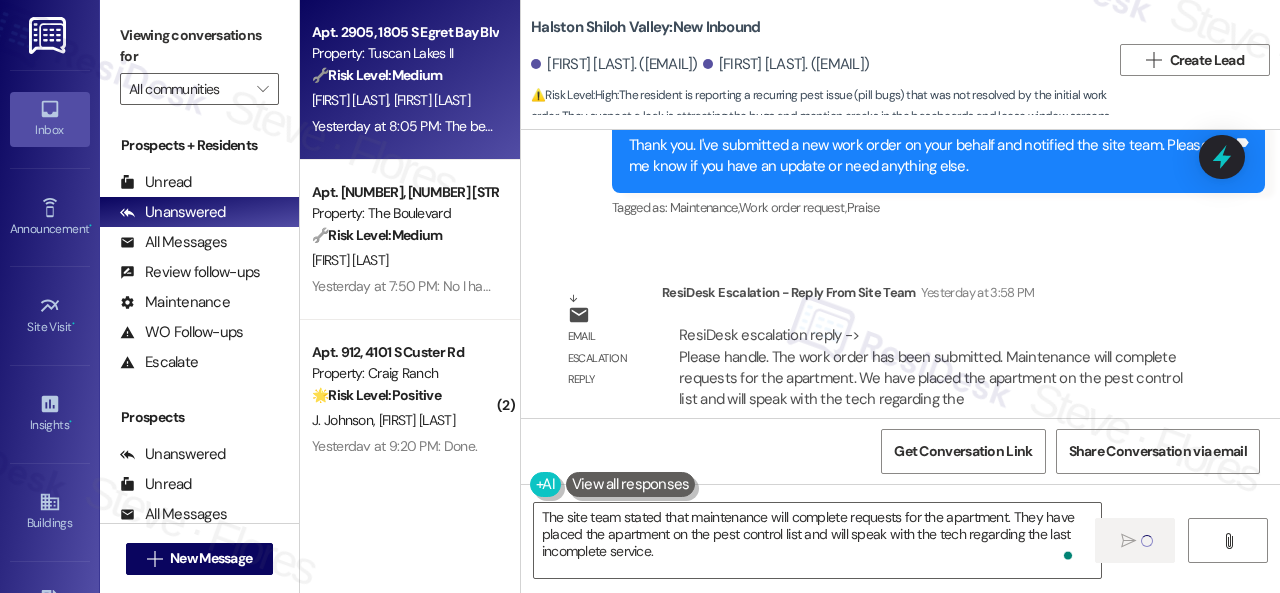 type 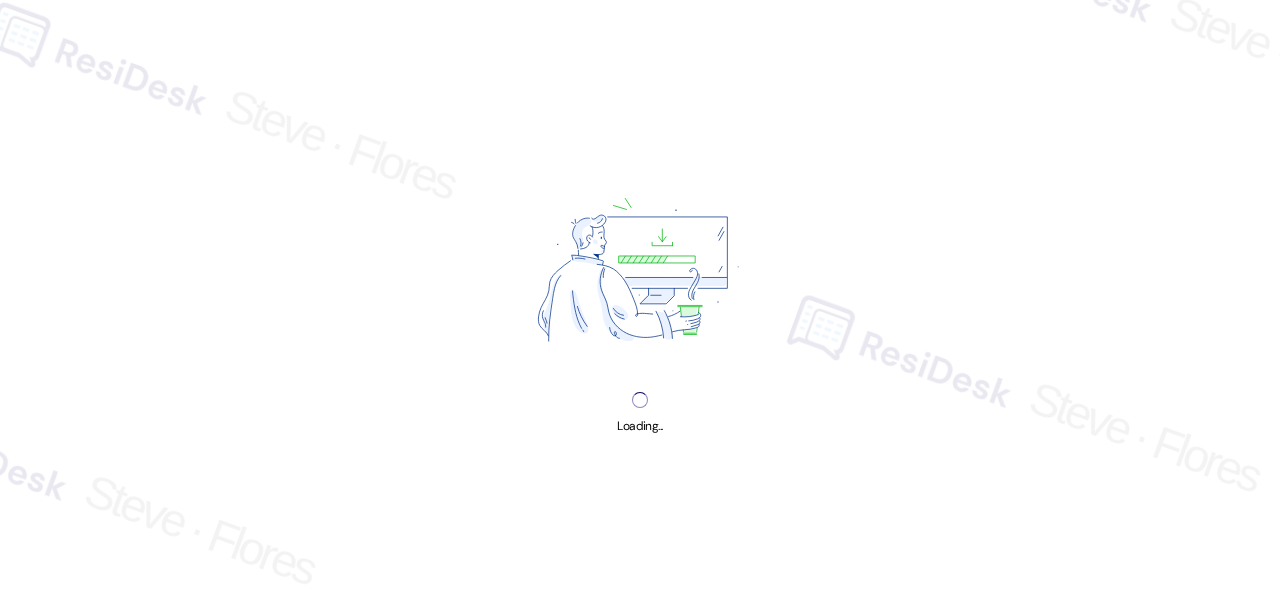 scroll, scrollTop: 0, scrollLeft: 0, axis: both 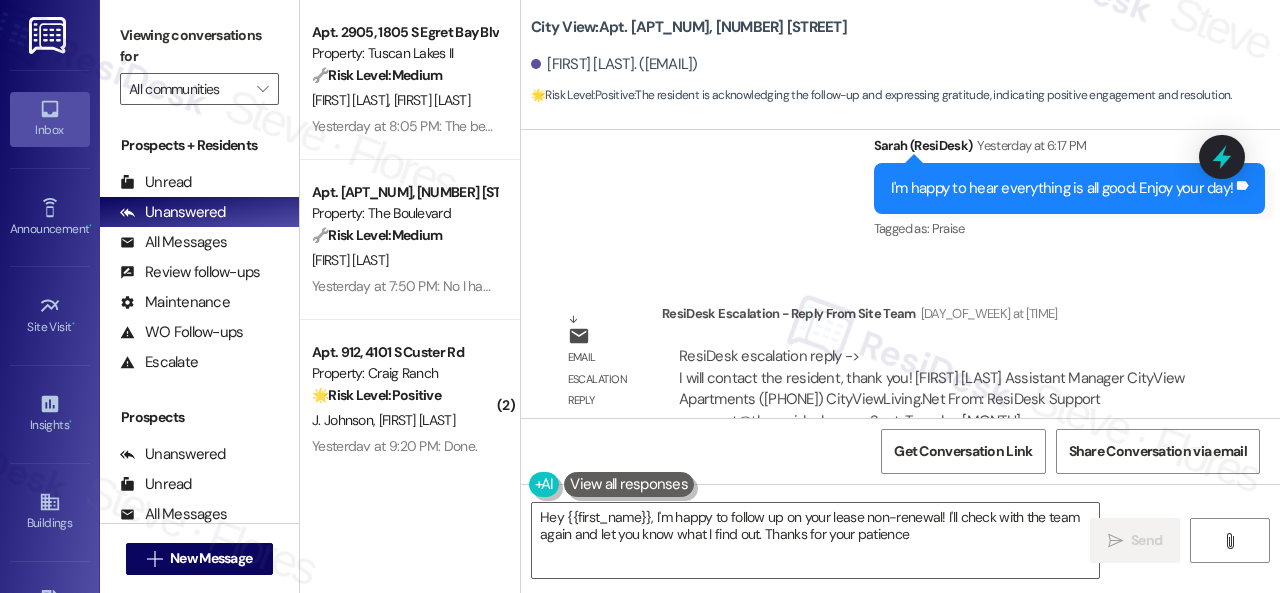 type on "Hey {{first_name}}, I'm happy to follow up on your lease non-renewal! I'll check with the team again and let you know what I find out. Thanks for your patience!" 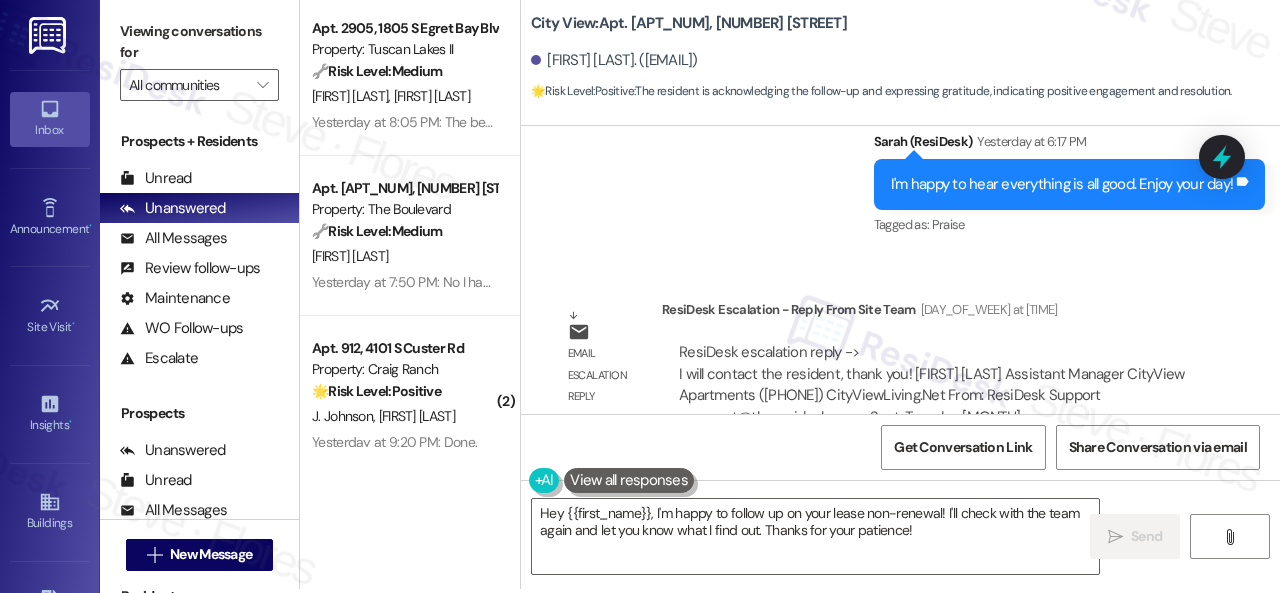 scroll, scrollTop: 6, scrollLeft: 0, axis: vertical 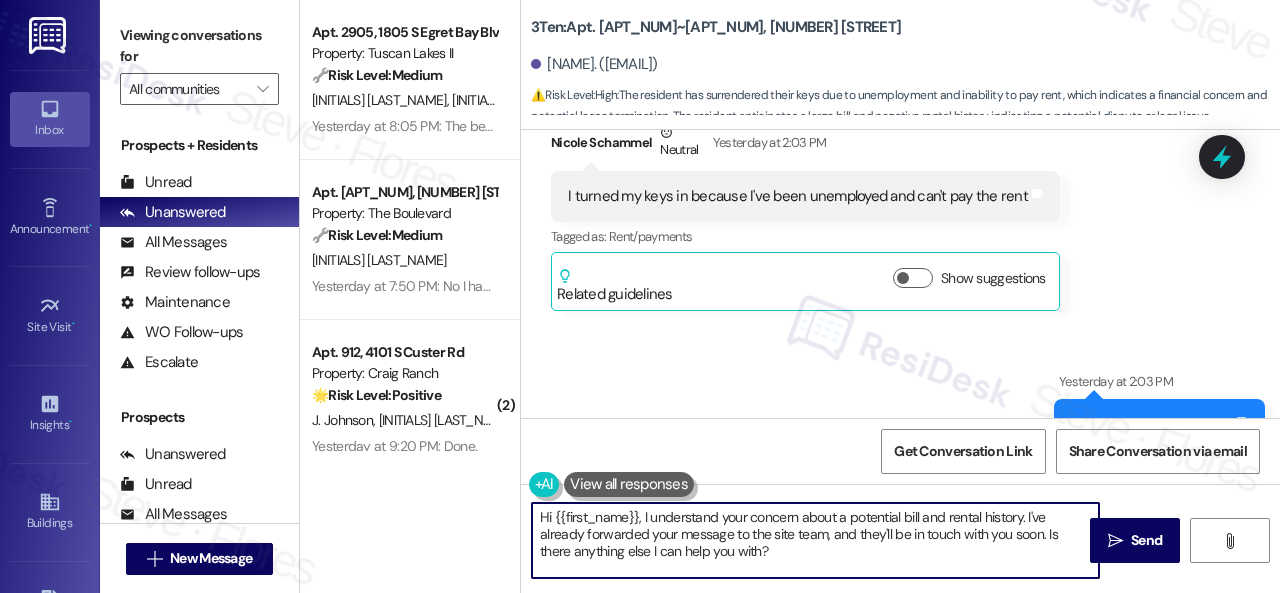 drag, startPoint x: 780, startPoint y: 559, endPoint x: 452, endPoint y: 495, distance: 334.18558 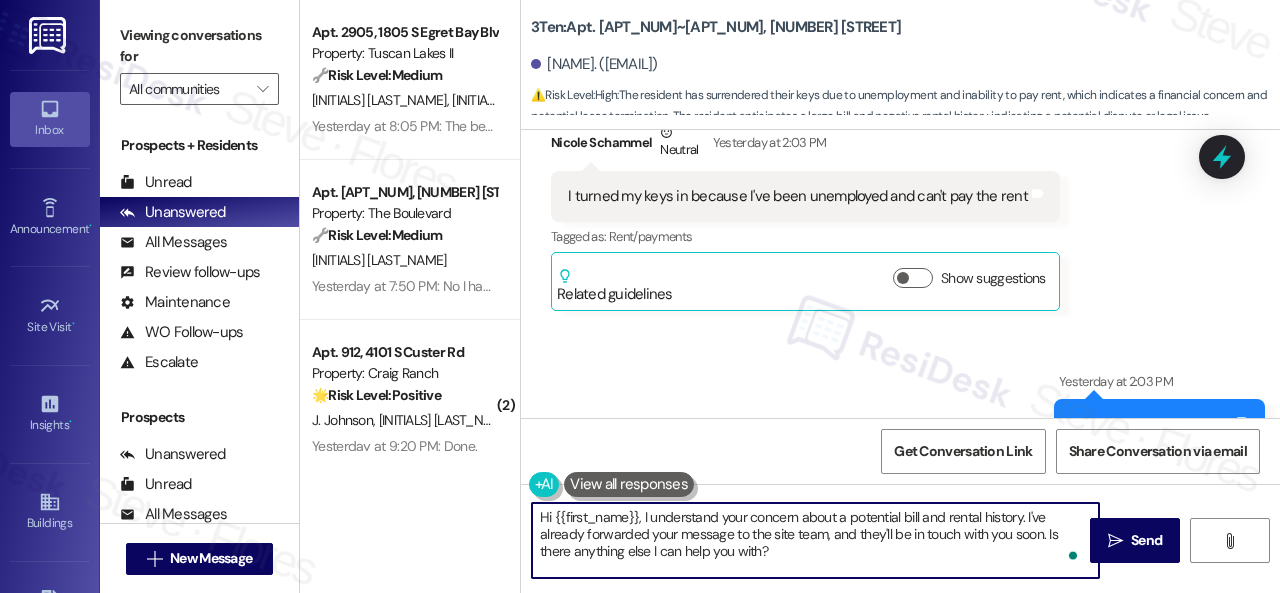 click on "Hi {{first_name}}, I understand your concern about a potential bill and rental history. I've already forwarded your message to the site team, and they'll be in touch with you soon. Is there anything else I can help you with?" at bounding box center [815, 540] 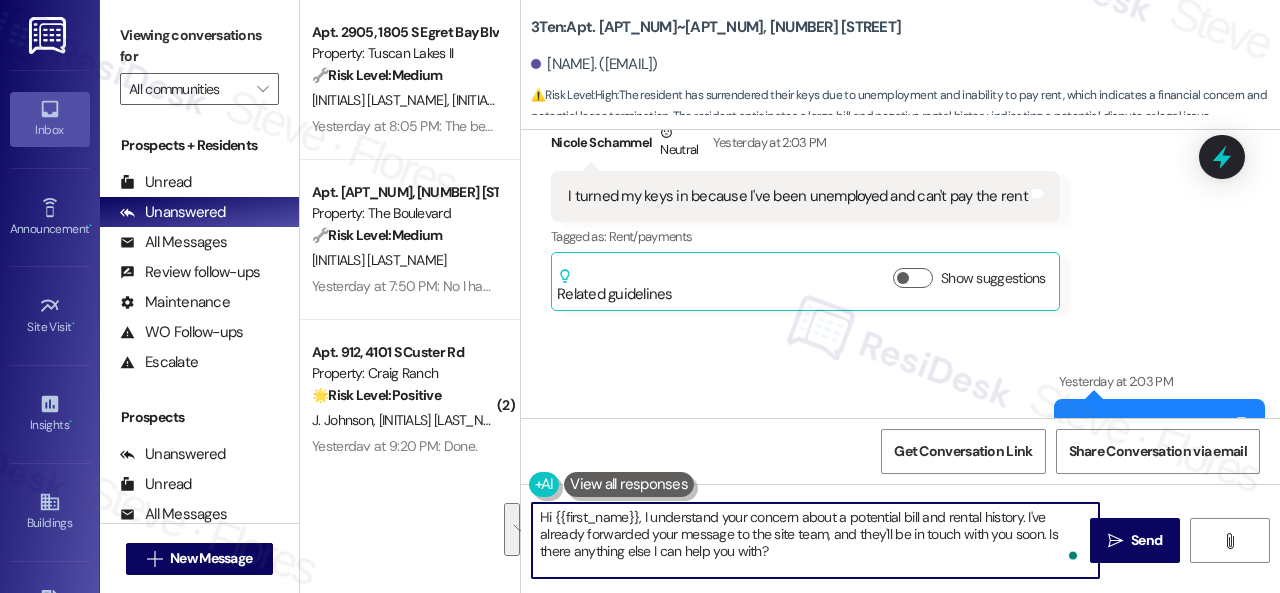 drag, startPoint x: 643, startPoint y: 516, endPoint x: 803, endPoint y: 557, distance: 165.16962 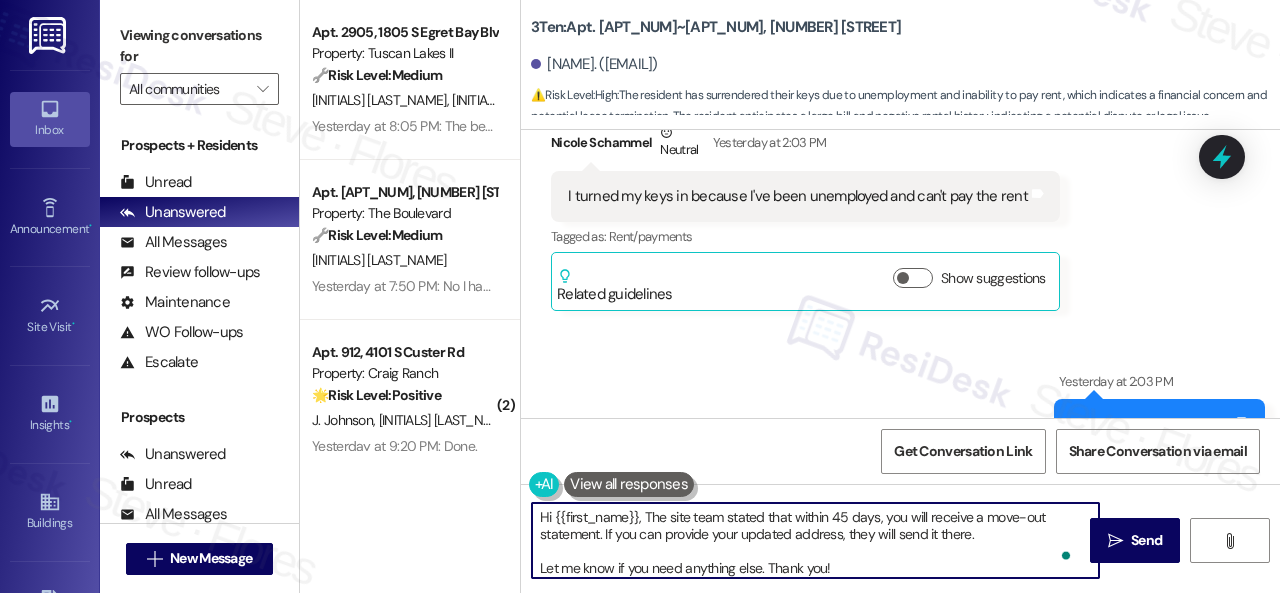 scroll, scrollTop: 16, scrollLeft: 0, axis: vertical 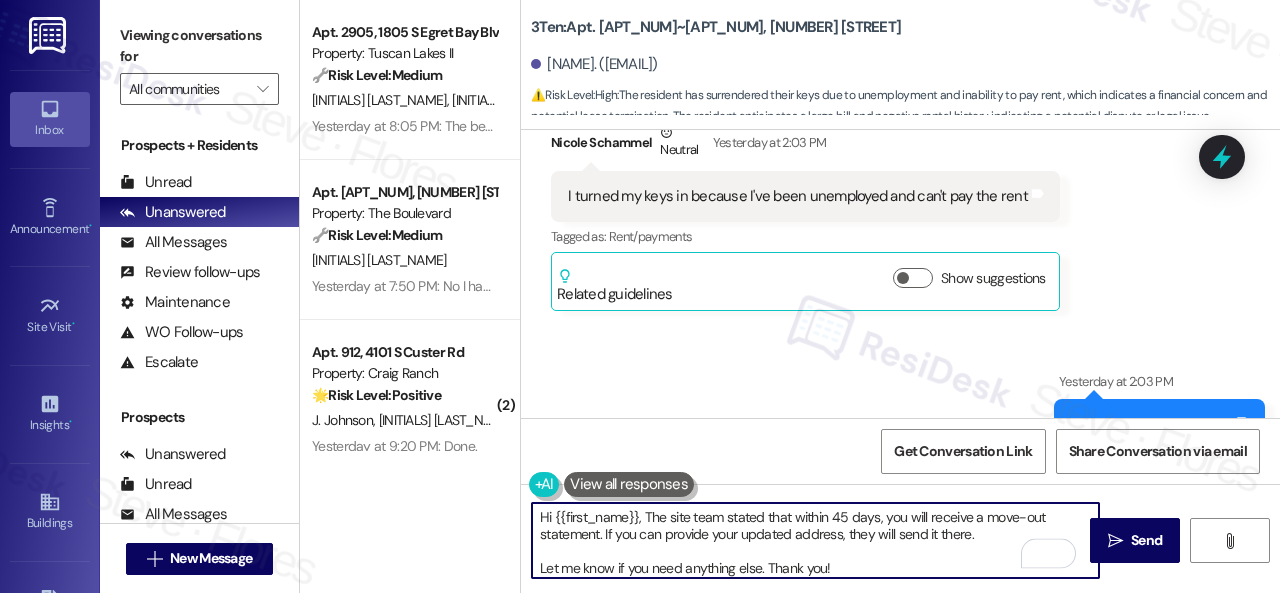 click on "Hi {{first_name}}, The site team stated that within 45 days, you will receive a move-out statement. If you can provide your updated address, they will send it there.
Let me know if you need anything else. Thank you!" at bounding box center [815, 540] 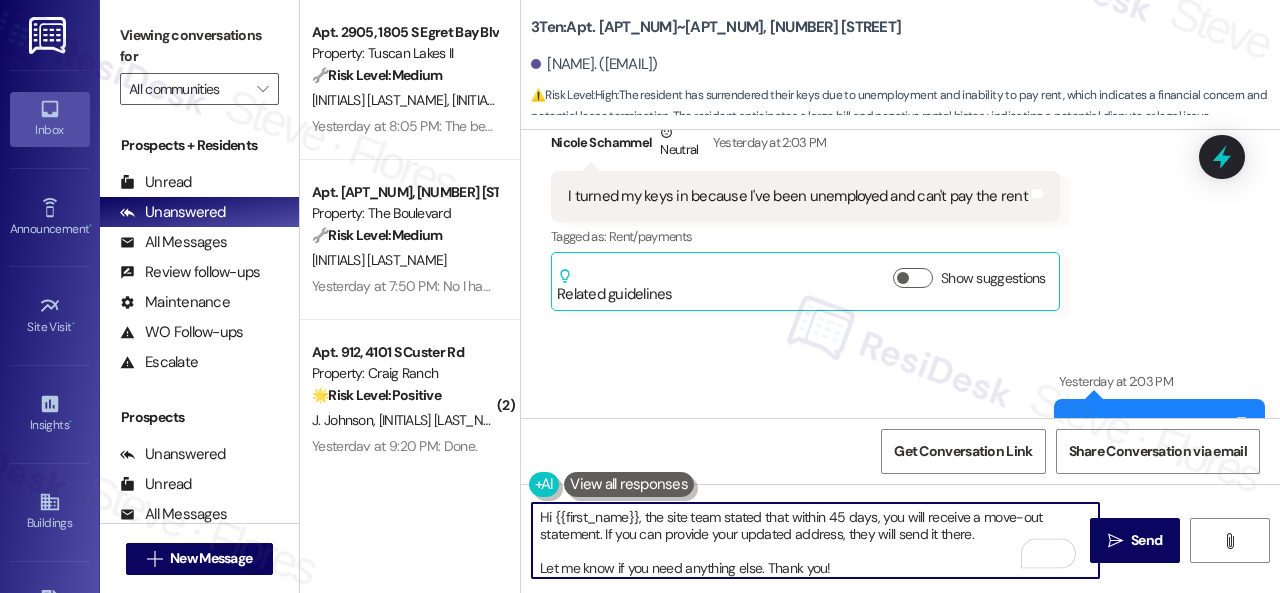 scroll, scrollTop: 18, scrollLeft: 0, axis: vertical 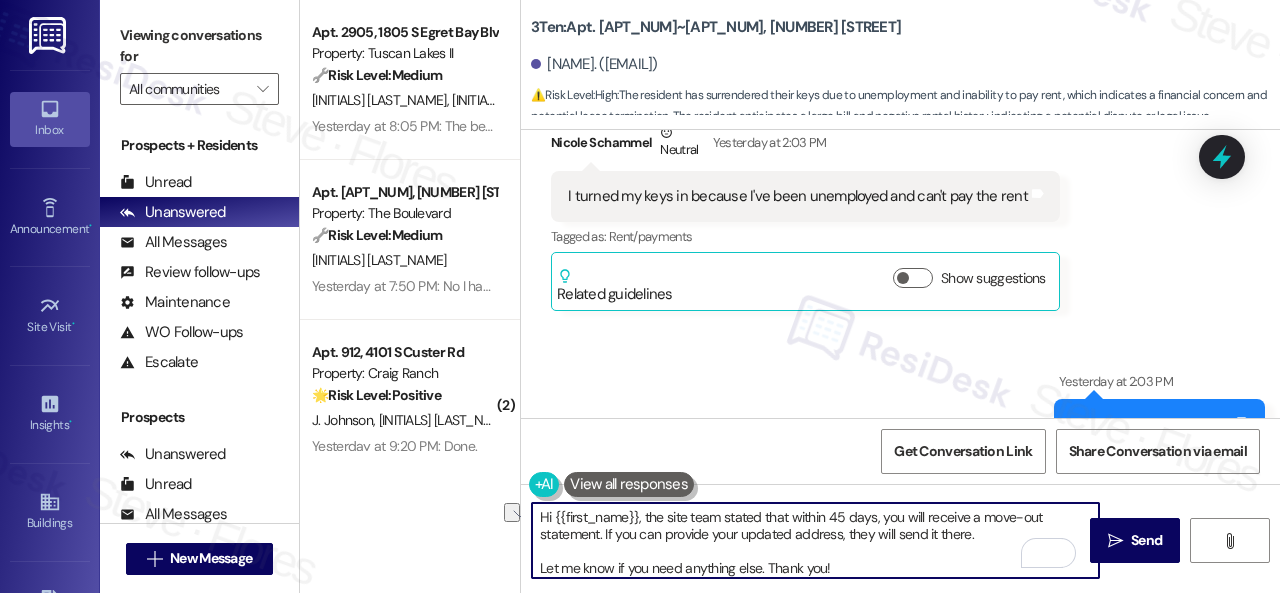 drag, startPoint x: 764, startPoint y: 564, endPoint x: 518, endPoint y: 564, distance: 246 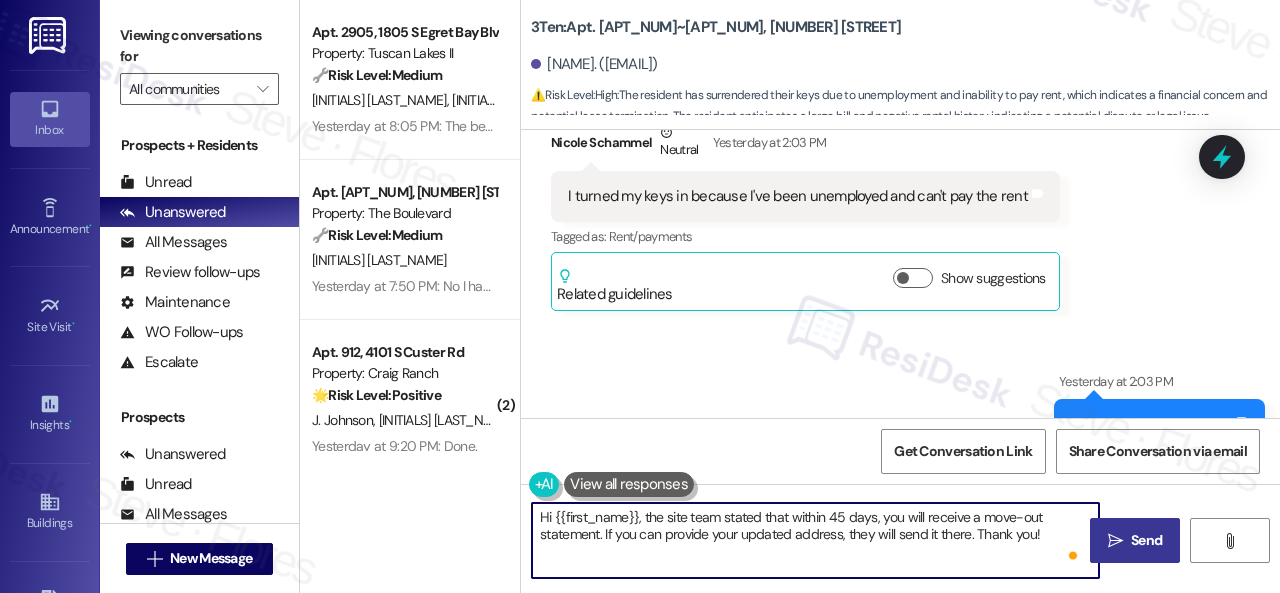 type on "Hi {{first_name}}, the site team stated that within 45 days, you will receive a move-out statement. If you can provide your updated address, they will send it there. Thank you!" 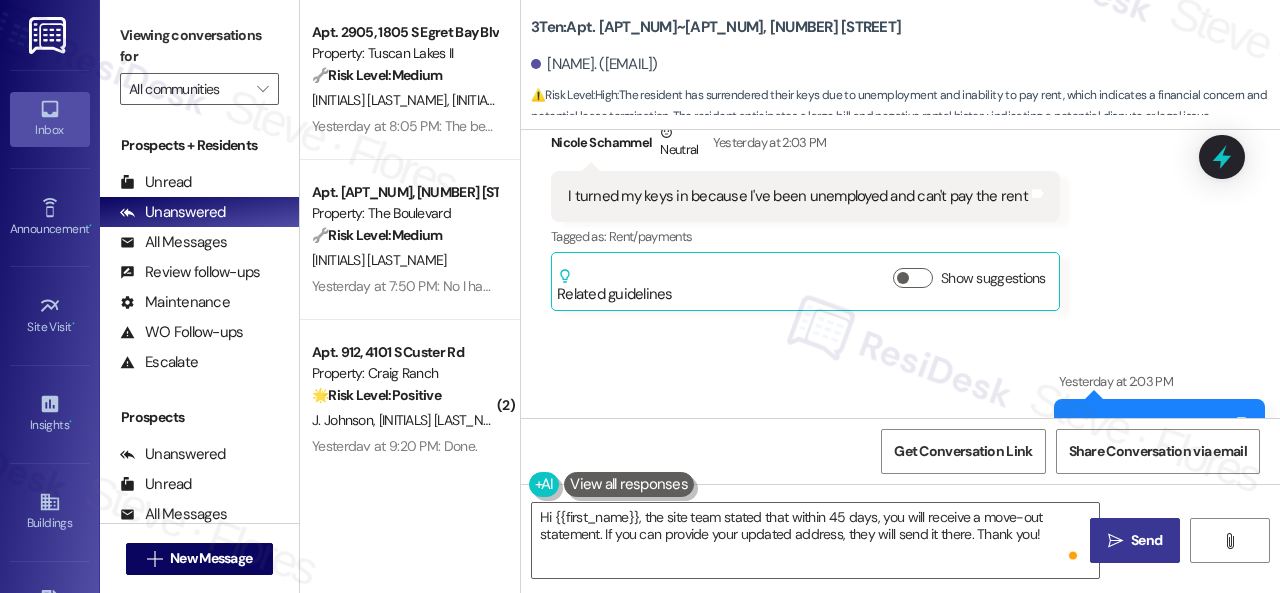 click on " Send" at bounding box center [1135, 540] 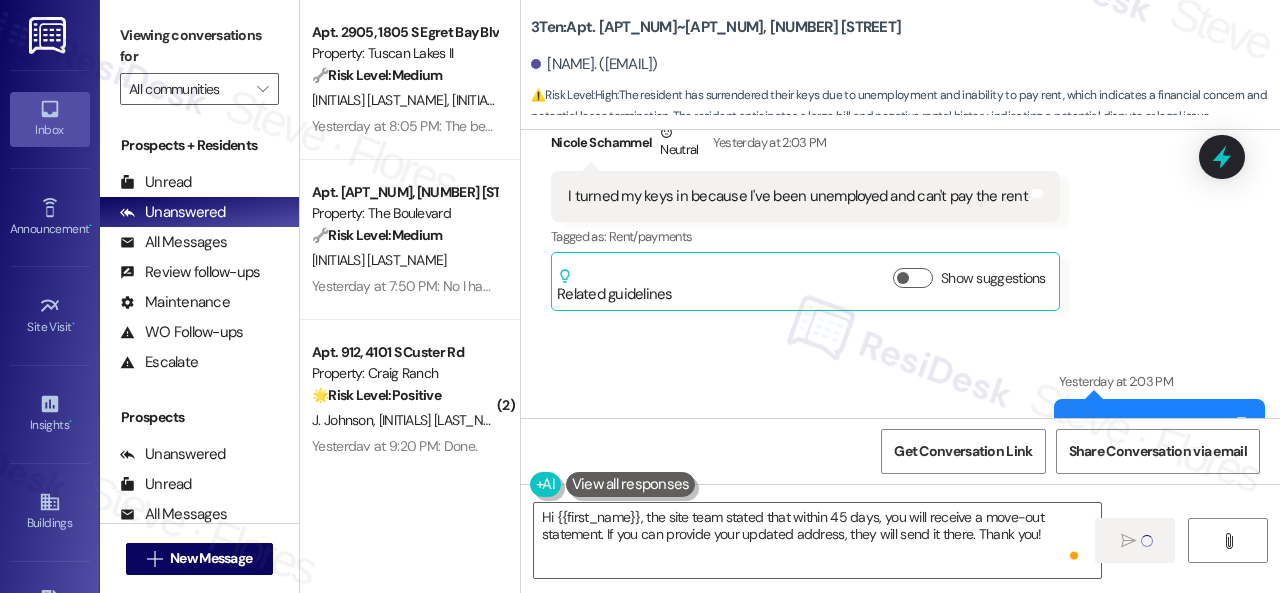 type 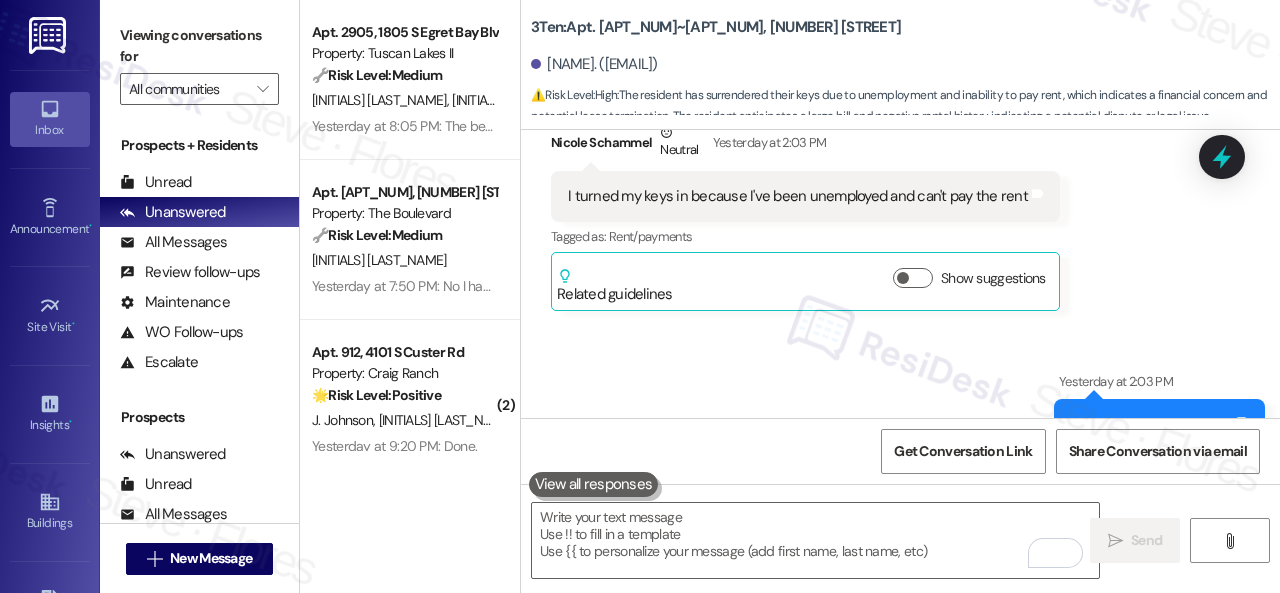 scroll, scrollTop: 18530, scrollLeft: 0, axis: vertical 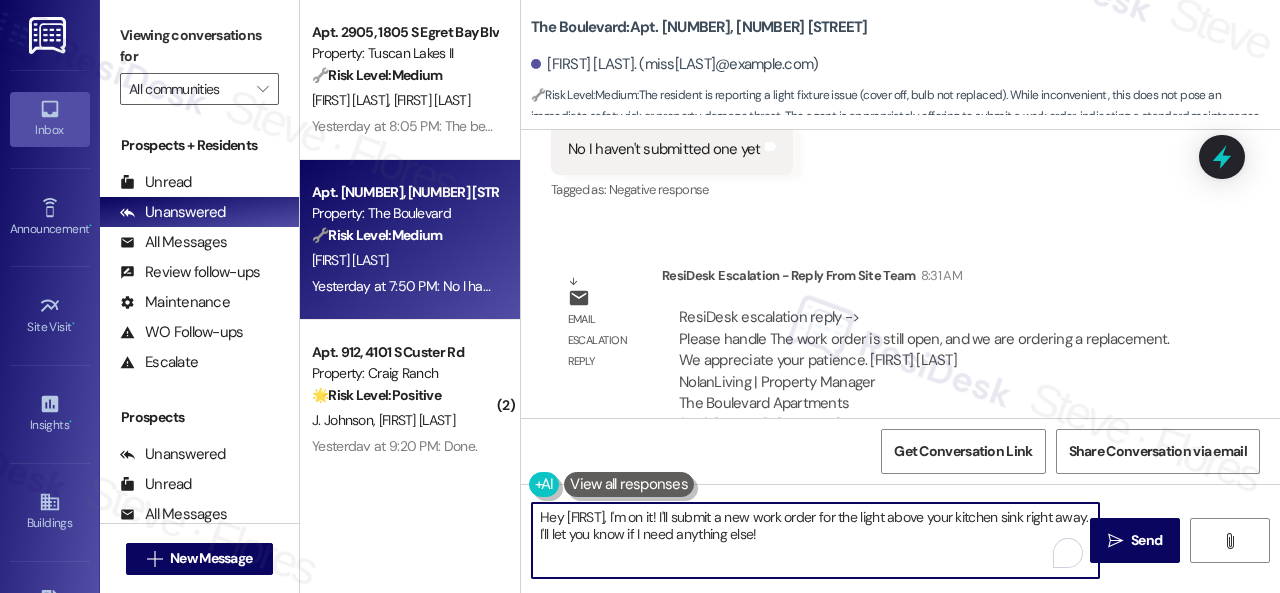 drag, startPoint x: 842, startPoint y: 541, endPoint x: 320, endPoint y: 511, distance: 522.8613 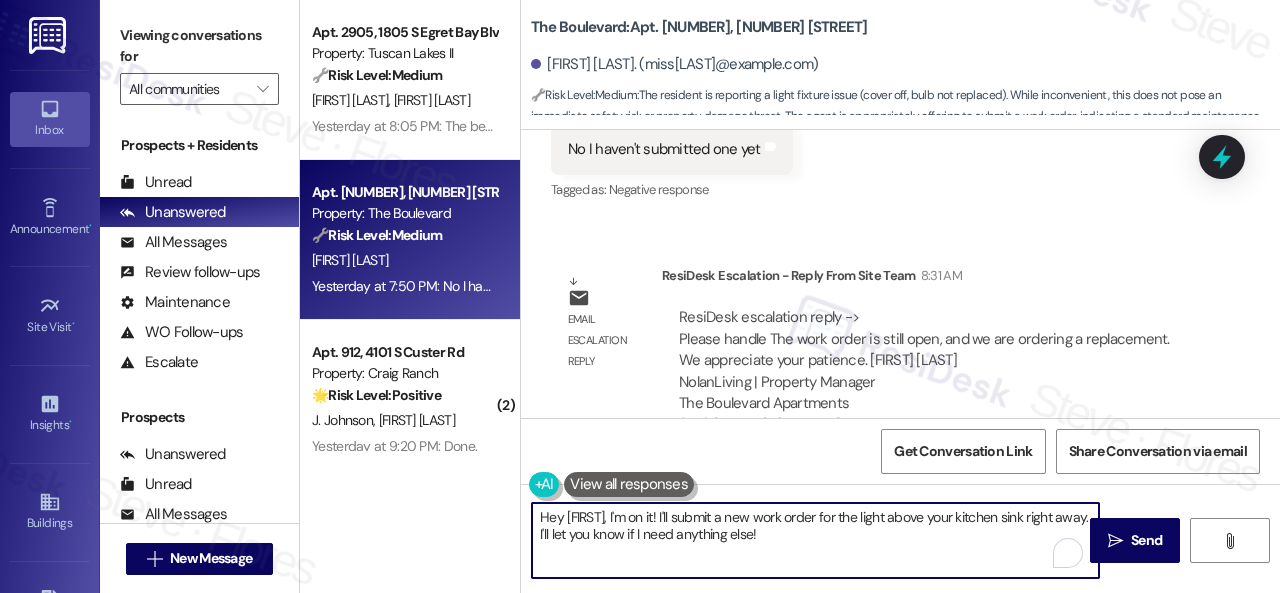click on "Apt. [NUMBER], [NUMBER] [STREET] Property: Tuscan Lakes II 🔧  Risk Level:  Medium The resident has resolved the interior ant issue themselves. The remaining request is for exterior treatment to prevent recurrence, which is a preventative maintenance request and asset preservation. [FIRST] [LAST] [FIRST] [LAST] Yesterday at 8:05 PM: The bedroom facing league city parkway. I took care of the ants inside. Treating outside would probably work.  Yesterday at 8:05 PM: The bedroom facing league city parkway. I took care of the ants inside. Treating outside would probably work.  Apt. [NUMBER], [NUMBER] [STREET] Property: The Boulevard 🔧  Risk Level:  Medium The resident is reporting a light fixture issue (cover off, bulb not replaced). While inconvenient, this does not pose an immediate safety risk or property damage threat. The agent is appropriately offering to submit a work order, indicating a standard maintenance request. [FIRST] [LAST] Yesterday at 7:50 PM: No I haven't submitted one yet ( 2 ) Apt. [NUMBER], [NUMBER] [STREET] 🌟 (" at bounding box center [790, 296] 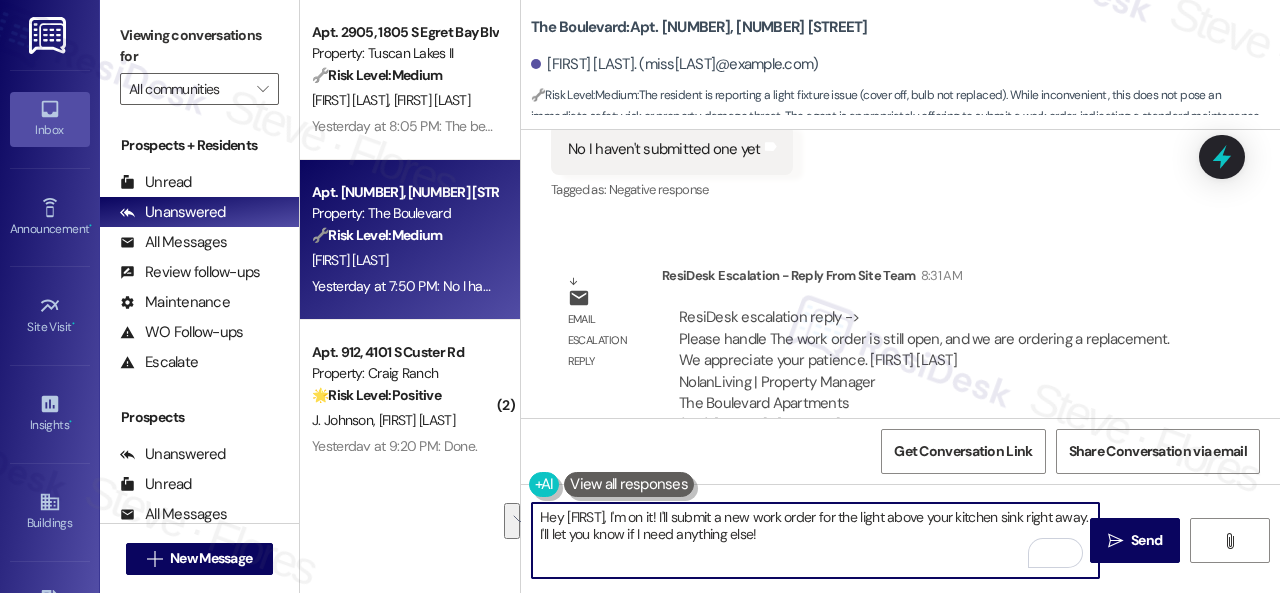 paste on ", I have an update on your concern.
The site team stated that the work order is still open, and they are ordering a replacement. They appreciate your patience.
Let me know if you need anything else. Thank you!" 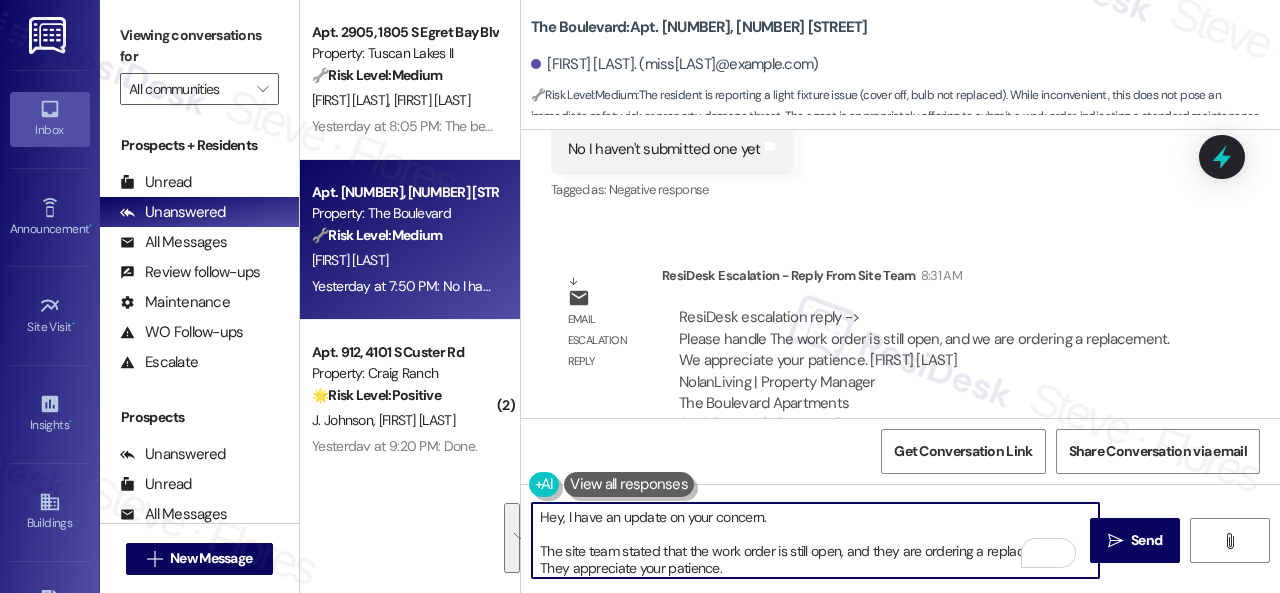 scroll, scrollTop: 50, scrollLeft: 0, axis: vertical 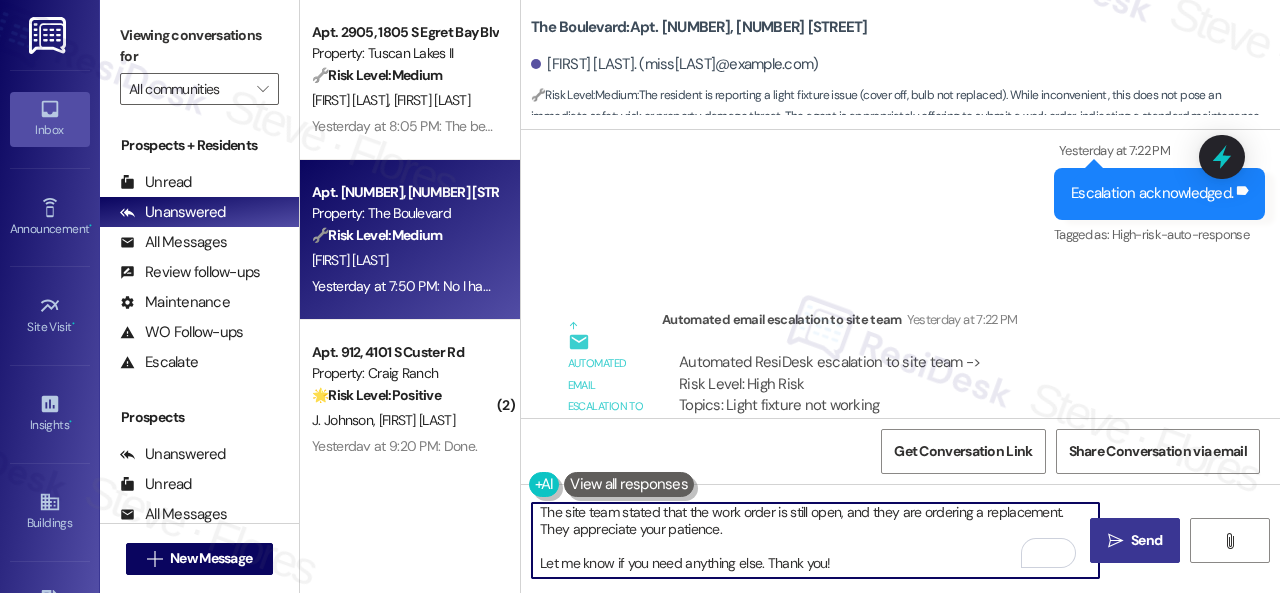 type on "Hey, I have an update on your concern.
The site team stated that the work order is still open, and they are ordering a replacement. They appreciate your patience.
Let me know if you need anything else. Thank you!" 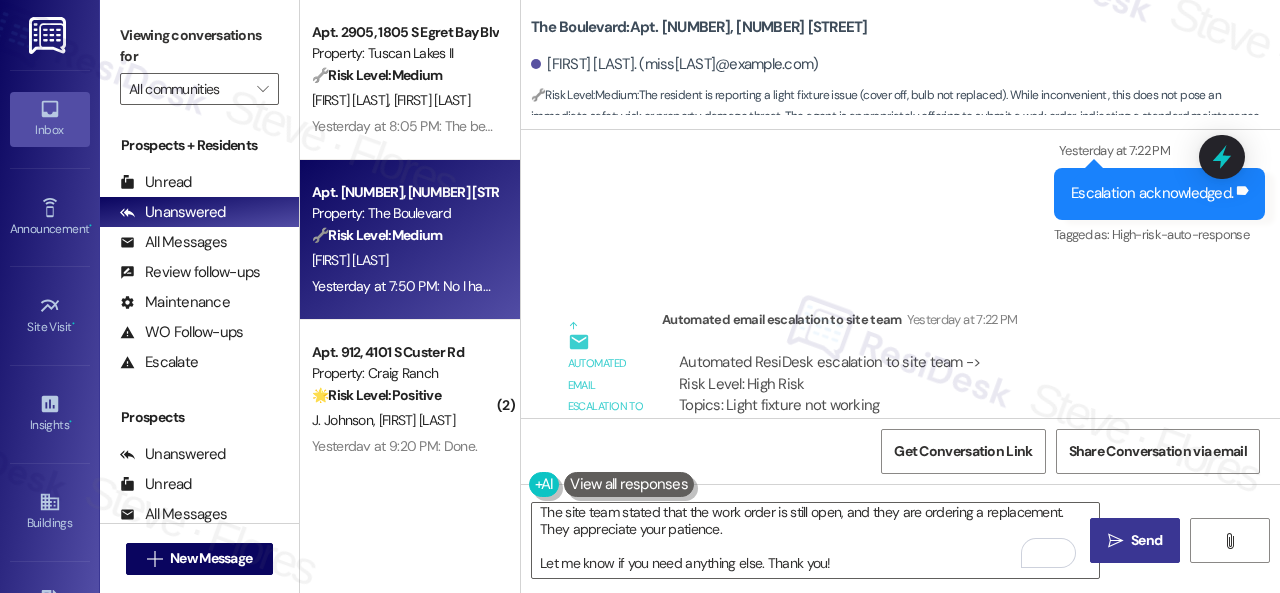 click on "Send" at bounding box center [1146, 540] 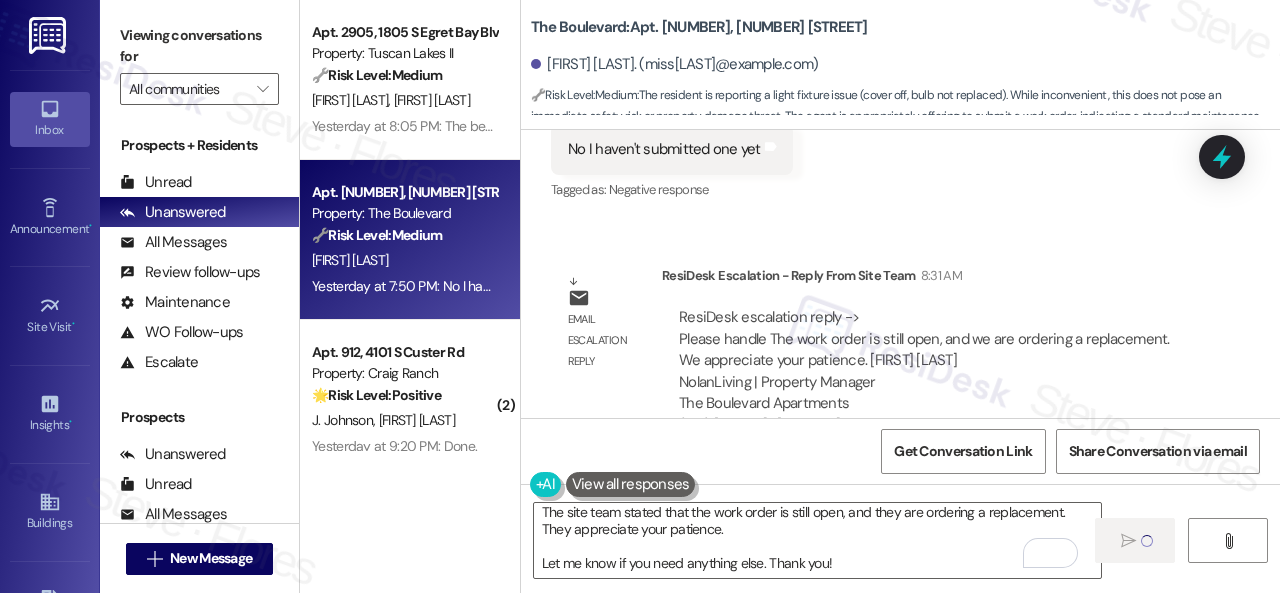 scroll, scrollTop: 12692, scrollLeft: 0, axis: vertical 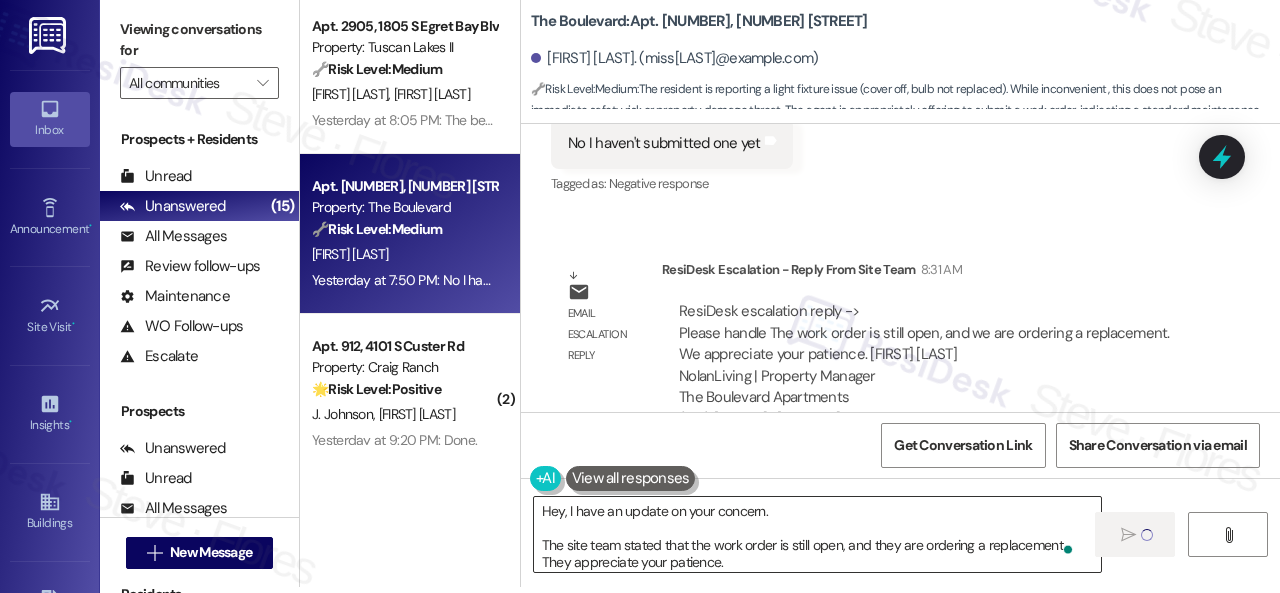 type 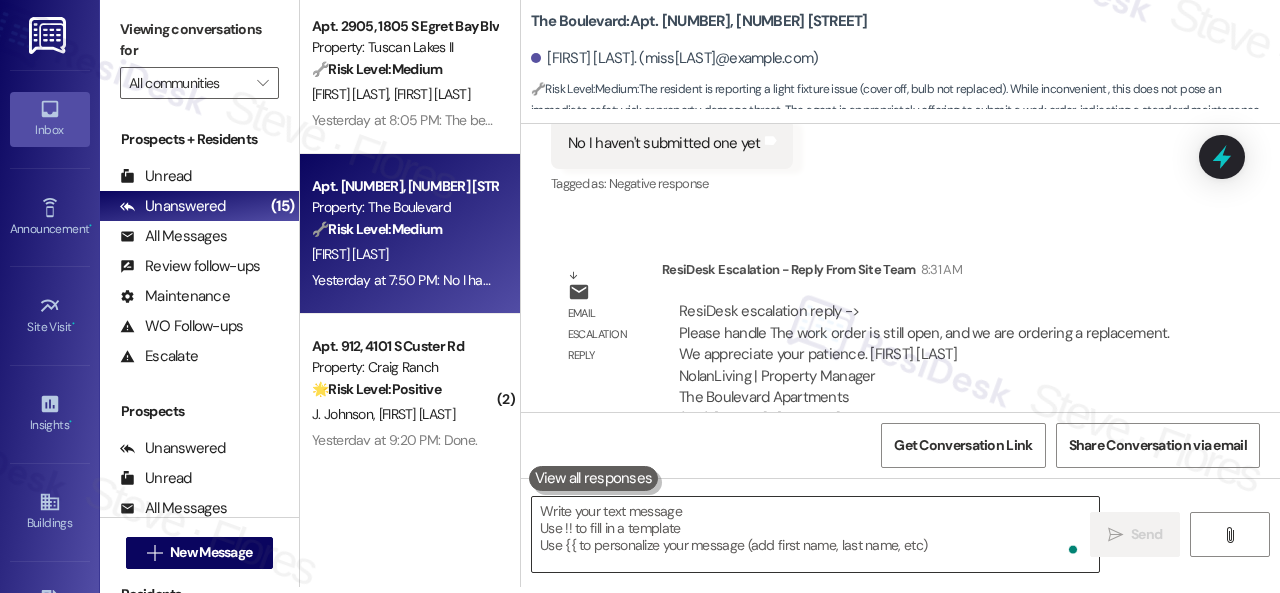 scroll, scrollTop: 0, scrollLeft: 0, axis: both 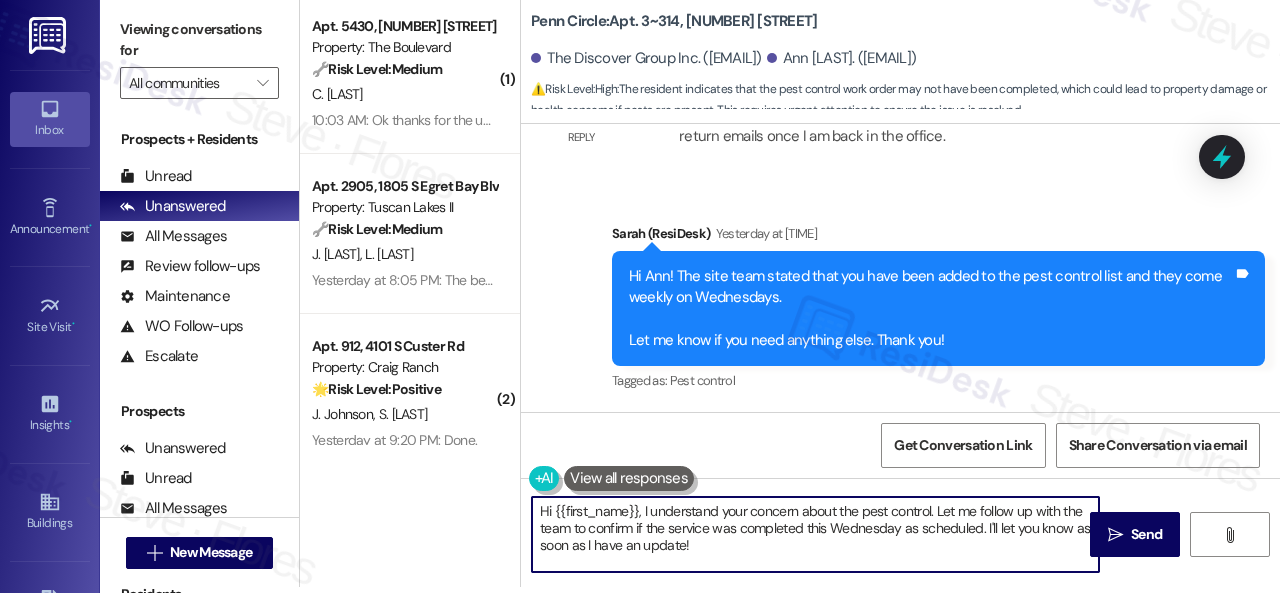 drag, startPoint x: 743, startPoint y: 548, endPoint x: 480, endPoint y: 454, distance: 279.29376 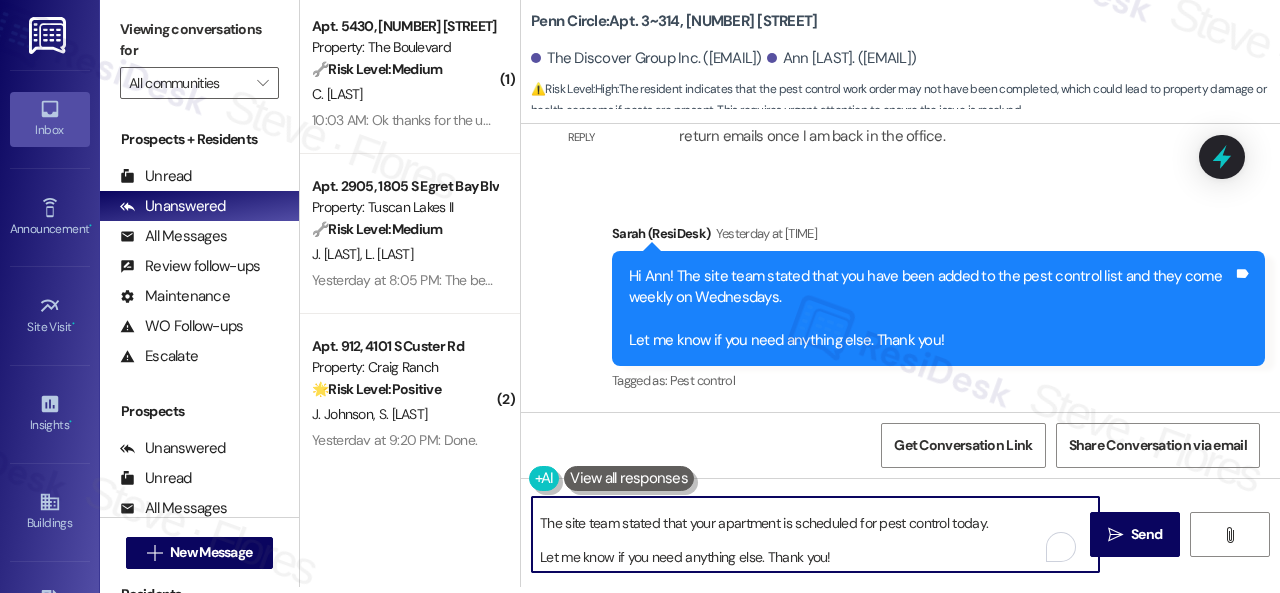 scroll, scrollTop: 0, scrollLeft: 0, axis: both 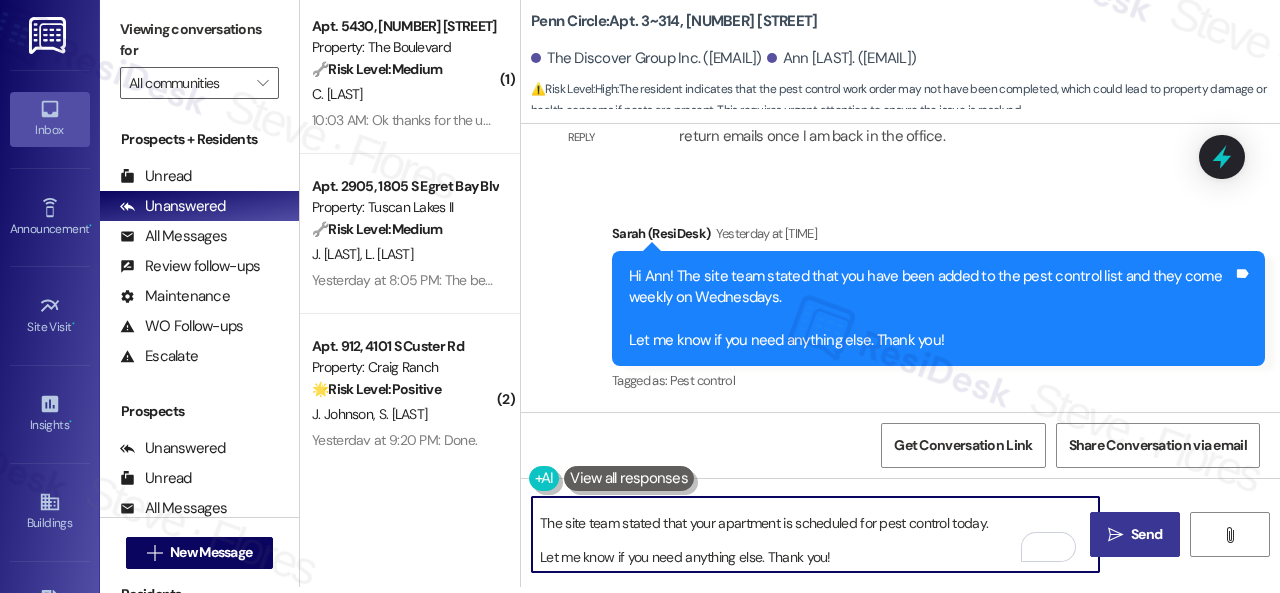 type on "Hey, I have an update on your concern.
The site team stated that your apartment is scheduled for pest control today.
Let me know if you need anything else. Thank you!" 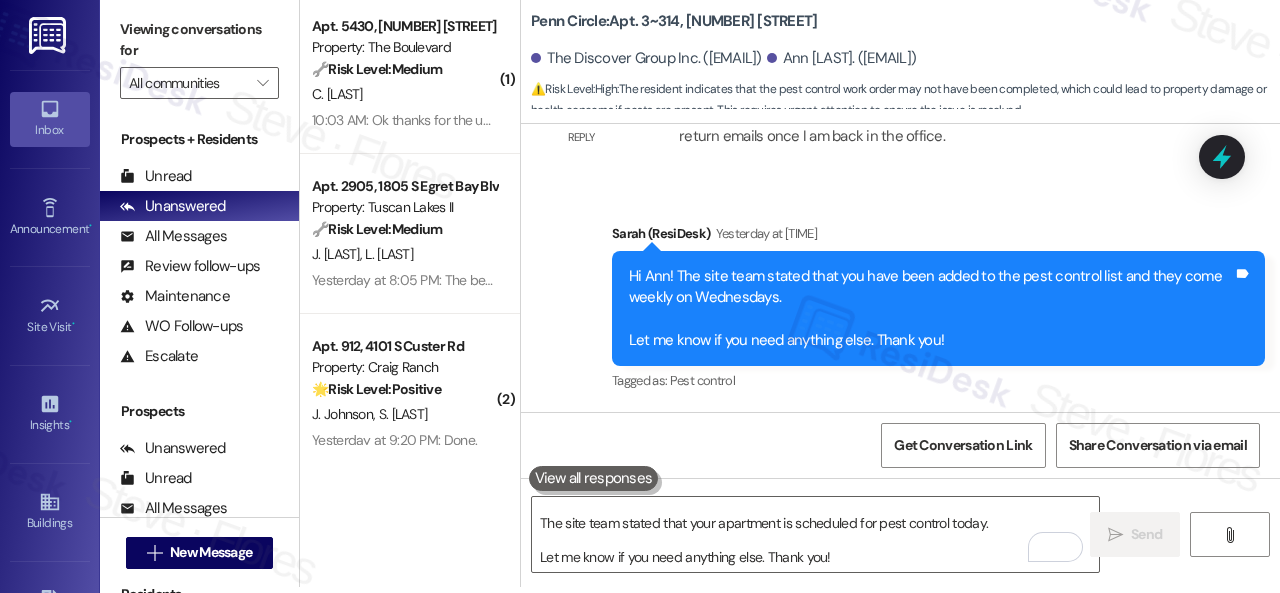 scroll, scrollTop: 0, scrollLeft: 0, axis: both 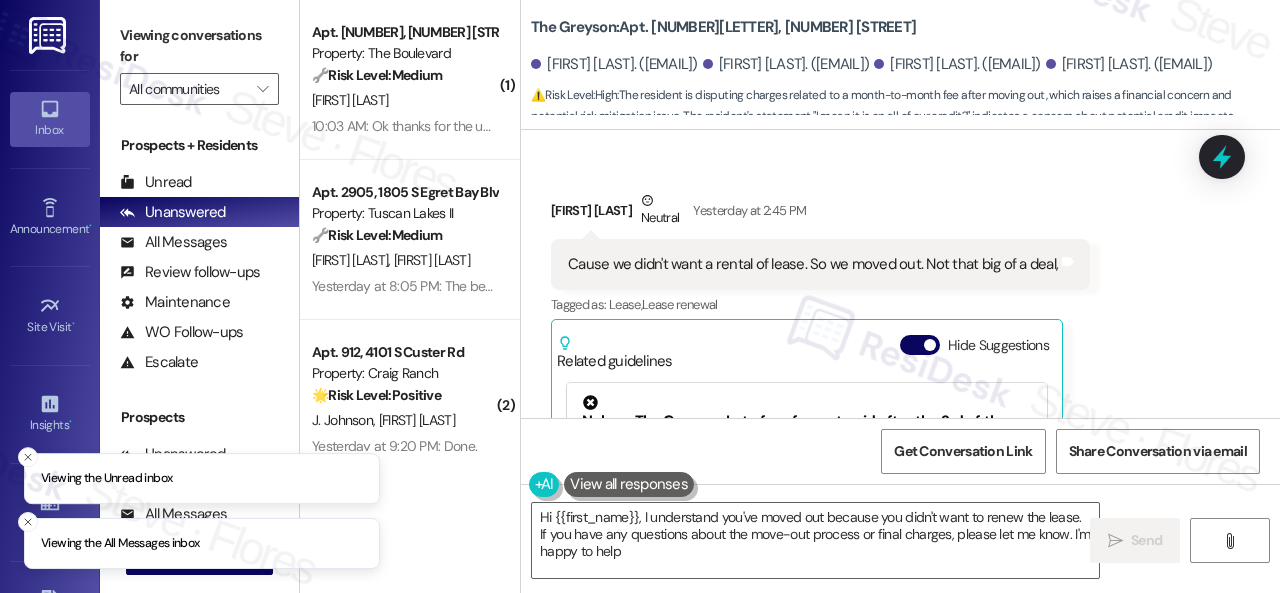type on "Hi {{first_name}}, I understand you've moved out because you didn't want to renew the lease. If you have any questions about the move-out process or final charges, please let me know. I'm happy to help!" 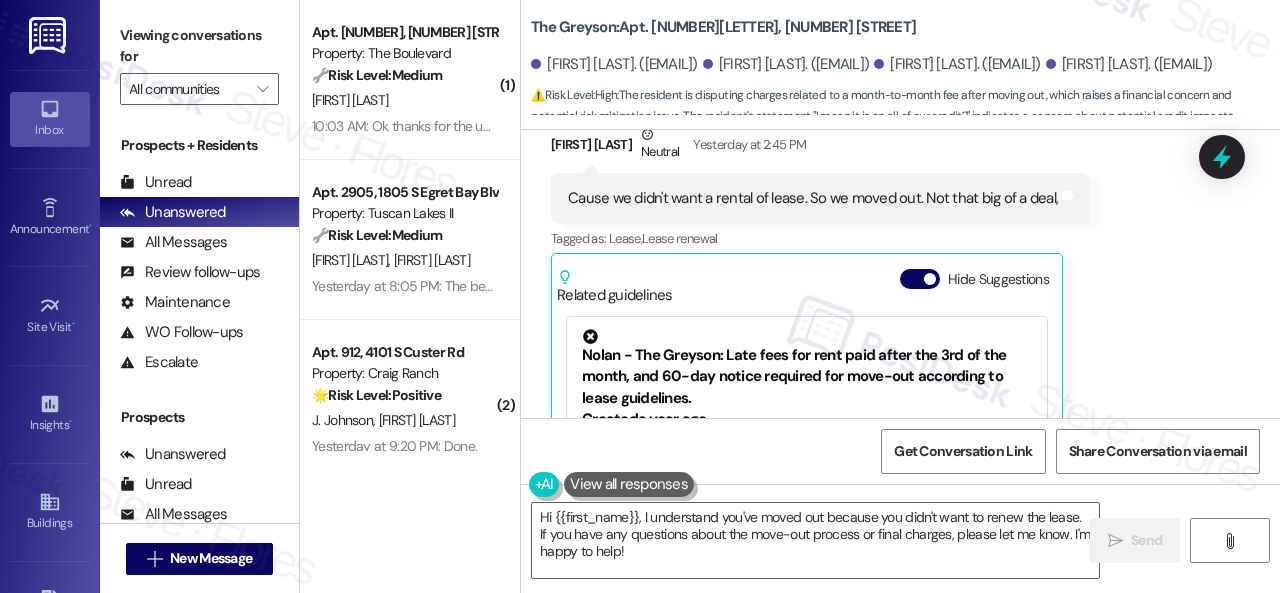 scroll, scrollTop: 15099, scrollLeft: 0, axis: vertical 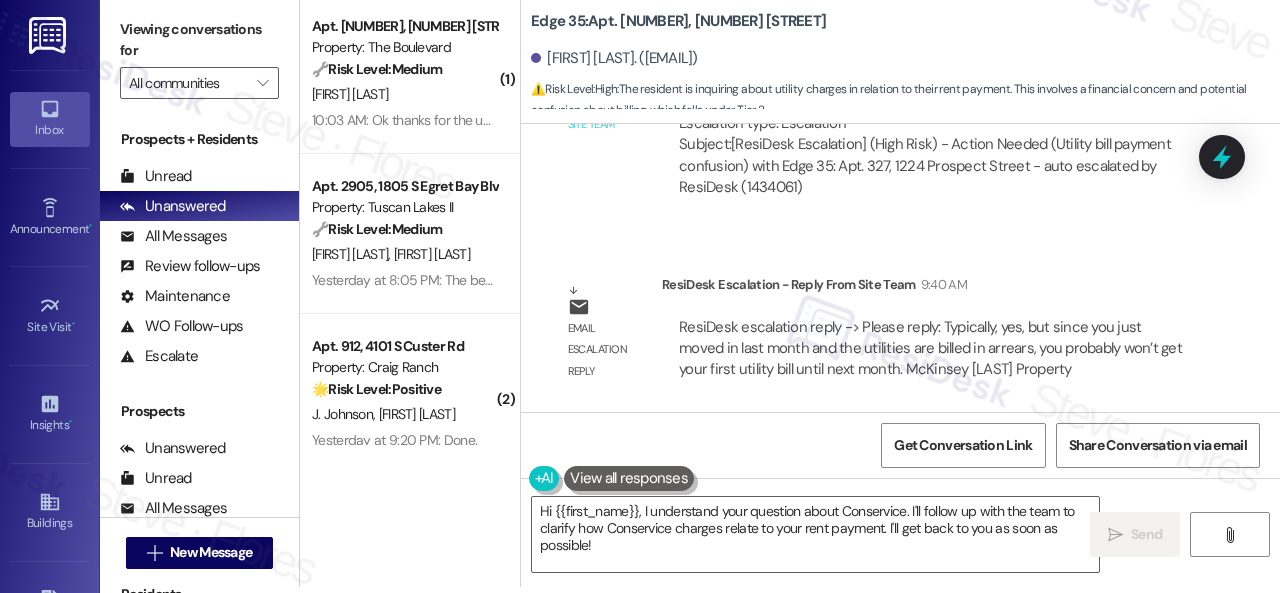 click on "( 1 ) Apt. [NUMBER], [NUMBER] [STREET] Property: The Boulevard 🔧 Risk Level: Medium The resident acknowledges the update regarding the open work order for the light fixture. This is a non-urgent maintenance issue and the site team is addressing it. C. [TIME]: Ok thanks for the update [TIME]: Ok thanks for the update Apt. [NUMBER], [NUMBER] [STREET] Property: Tuscan Lakes II 🔧 Risk Level: Medium The resident has resolved the interior ant issue themselves. The remaining request is for exterior treatment to prevent recurrence, which is a preventative maintenance request and asset preservation. J. [LAST] L. [LAST] Yesterday at [TIME]: The bedroom facing league city parkway. I took care of the ants inside. Treating outside would probably work. Yesterday at [TIME]: The bedroom facing league city parkway. I took care of the ants inside. Treating outside would probably work. ( 2 ) Apt. [NUMBER], [NUMBER] [STREET] Property: Craig Ranch 🌟 Risk Level: Positive J. [LAST] S. [LAST] ( 1 ) ⚠️ High" at bounding box center (790, 290) 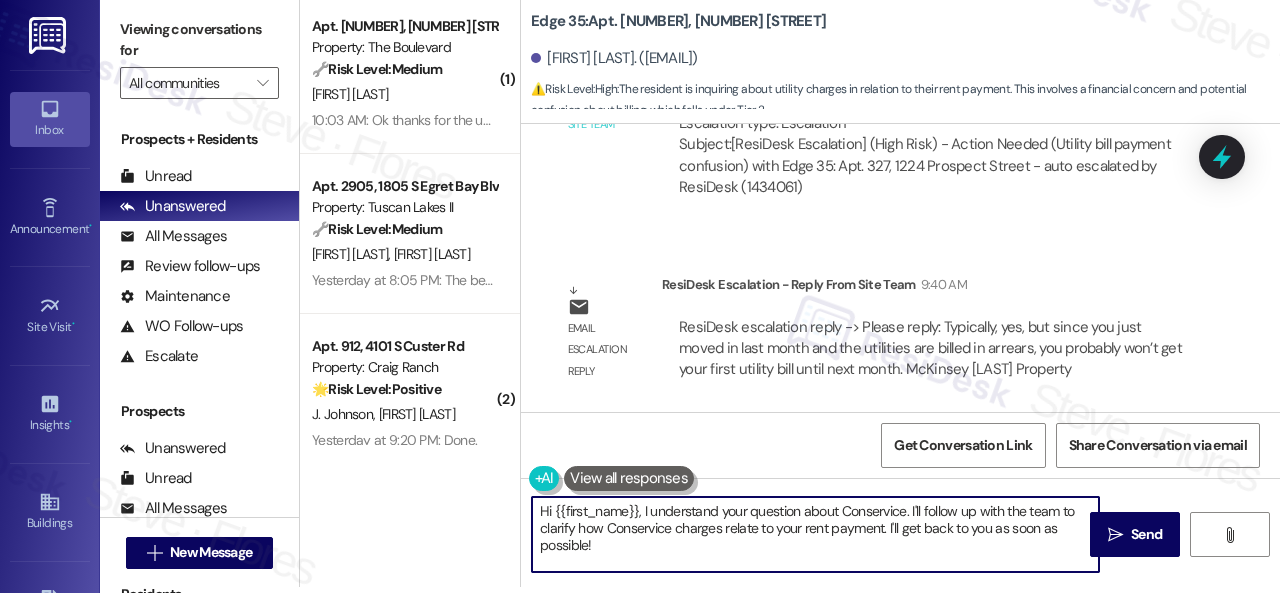 paste on "The site team stated that typically, yes, but since you just moved in last month and the utilities are billed in arrears, you probably won't get your first utility bill until next month.
Let me know if you need anything else. Thank you!" 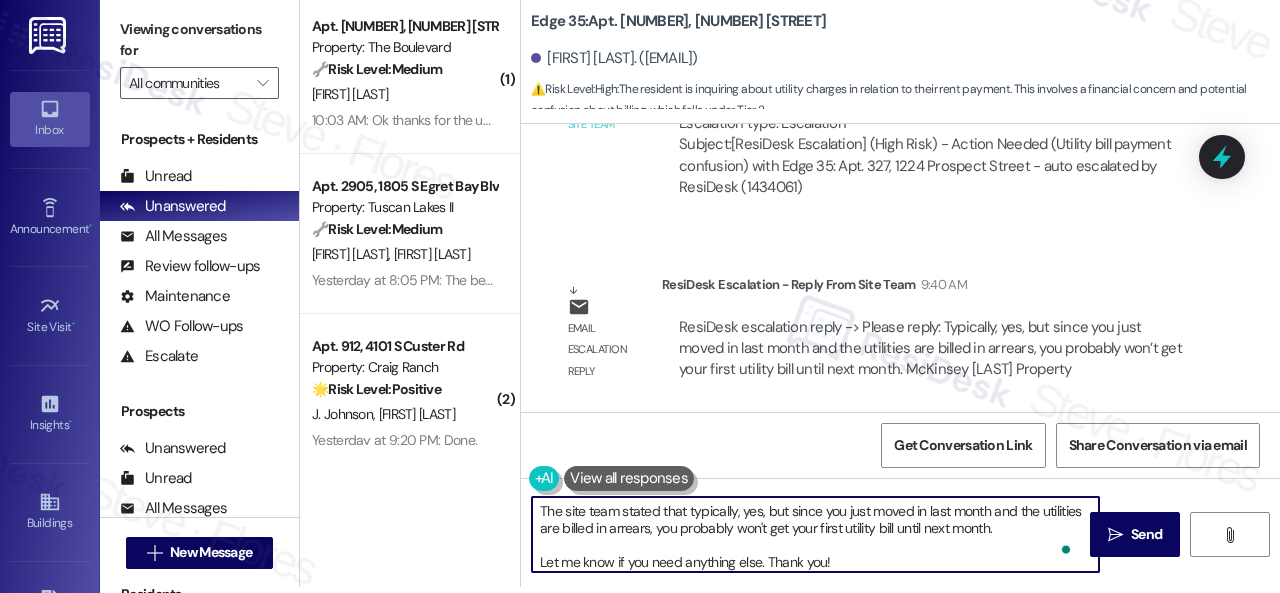 scroll, scrollTop: 16, scrollLeft: 0, axis: vertical 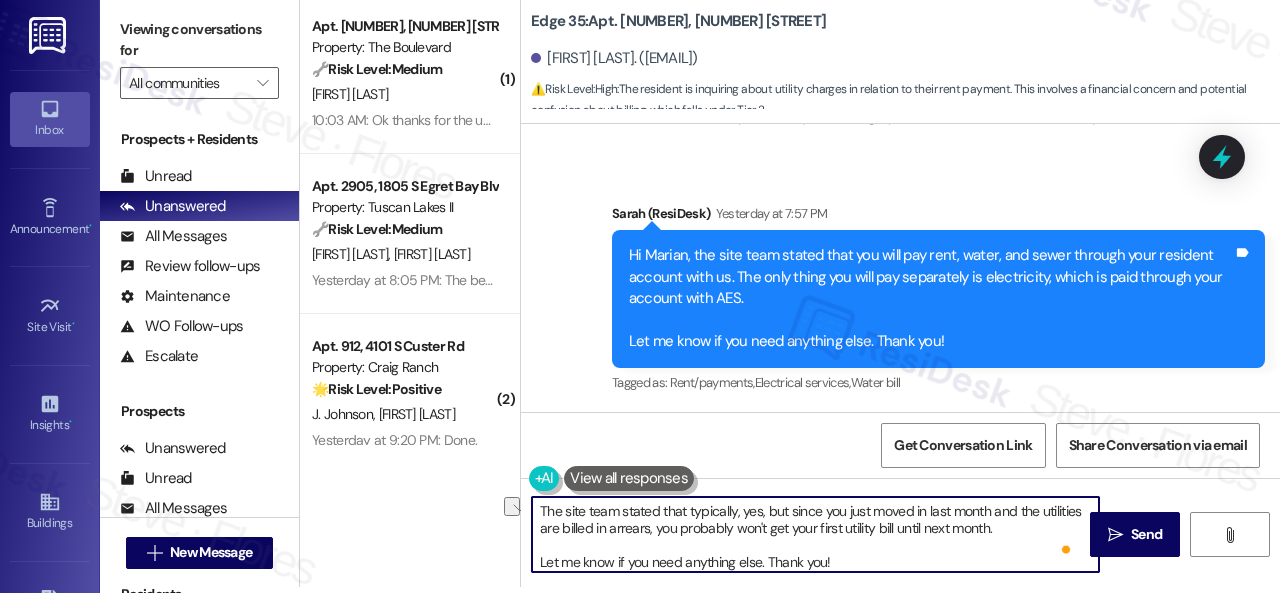 drag, startPoint x: 695, startPoint y: 511, endPoint x: 514, endPoint y: 495, distance: 181.70581 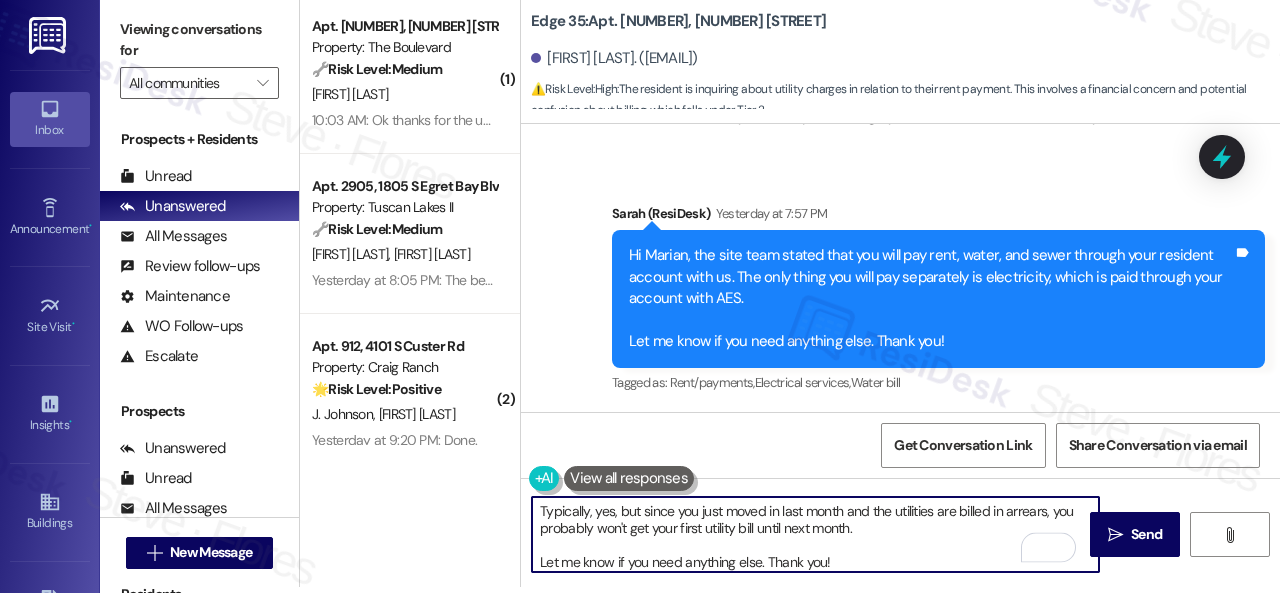 scroll, scrollTop: 15, scrollLeft: 0, axis: vertical 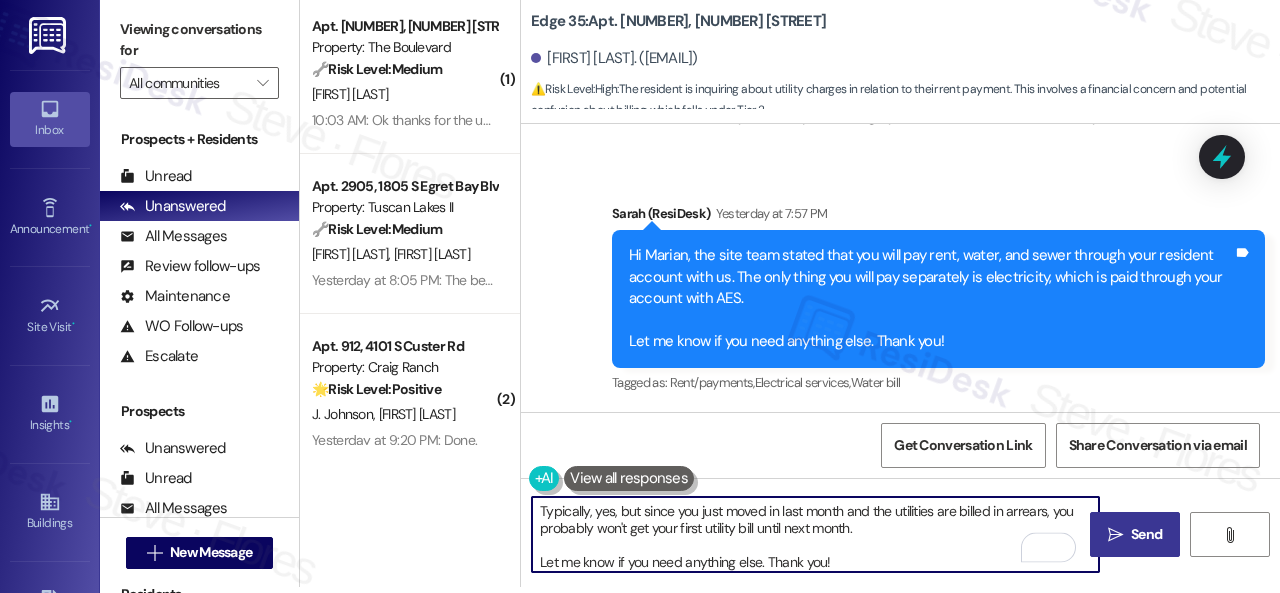 type on "Typically, yes, but since you just moved in last month and the utilities are billed in arrears, you probably won't get your first utility bill until next month.
Let me know if you need anything else. Thank you!" 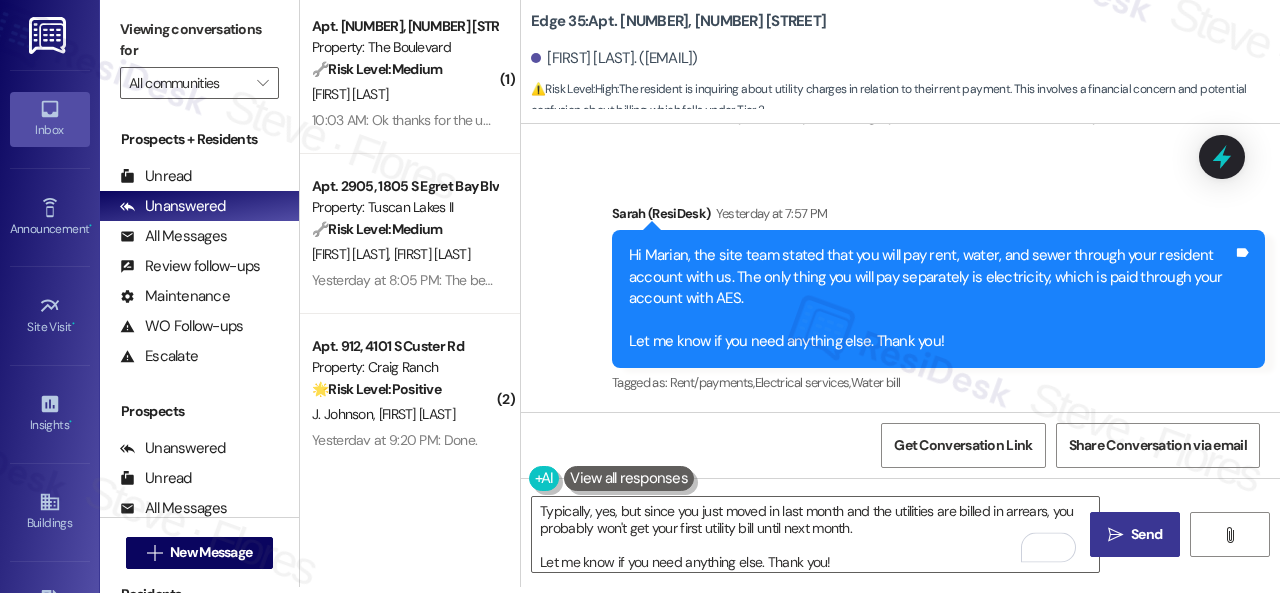click on "Send" at bounding box center (1146, 534) 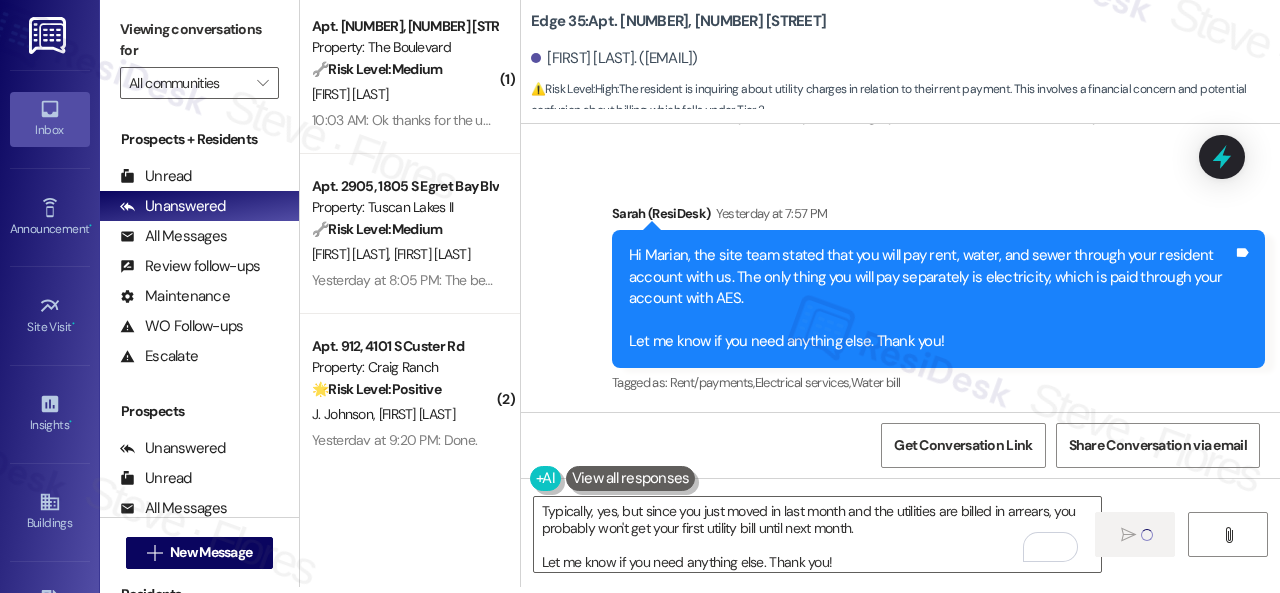 type 